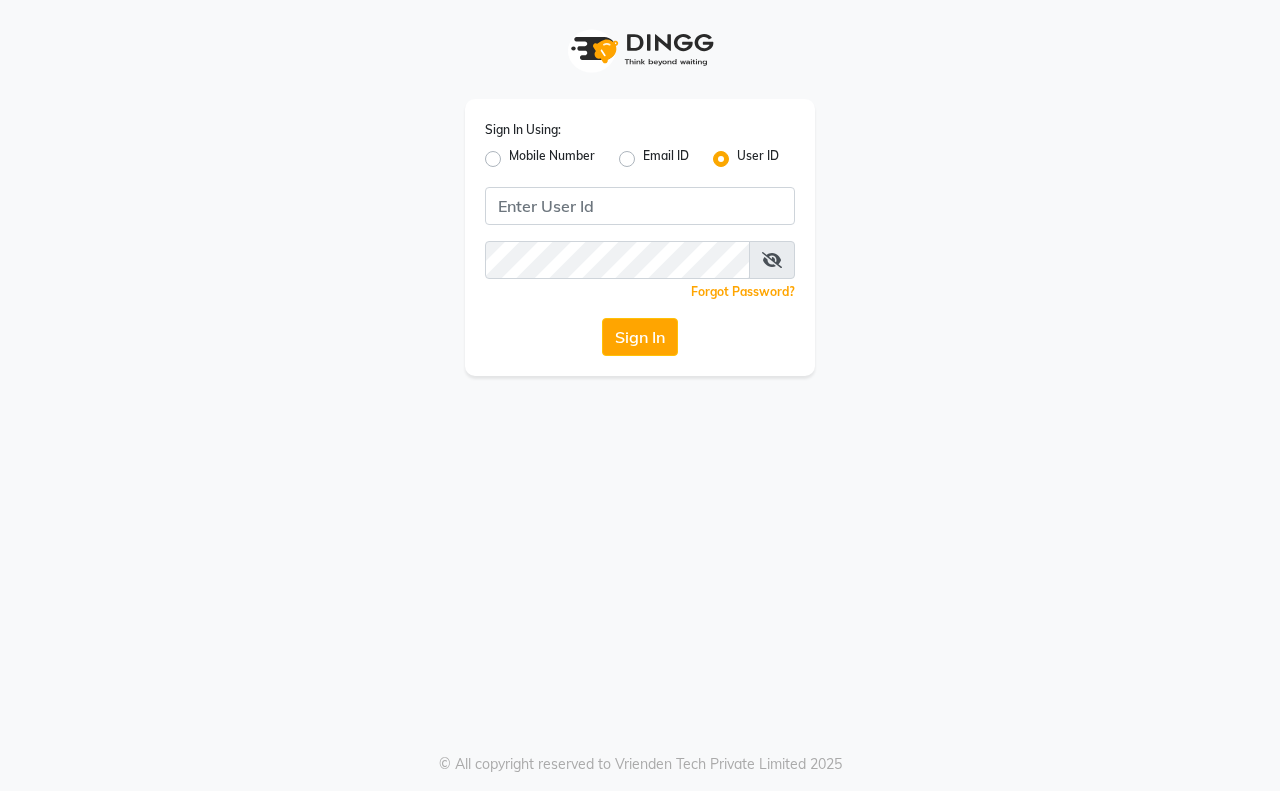 click on "Mobile Number" 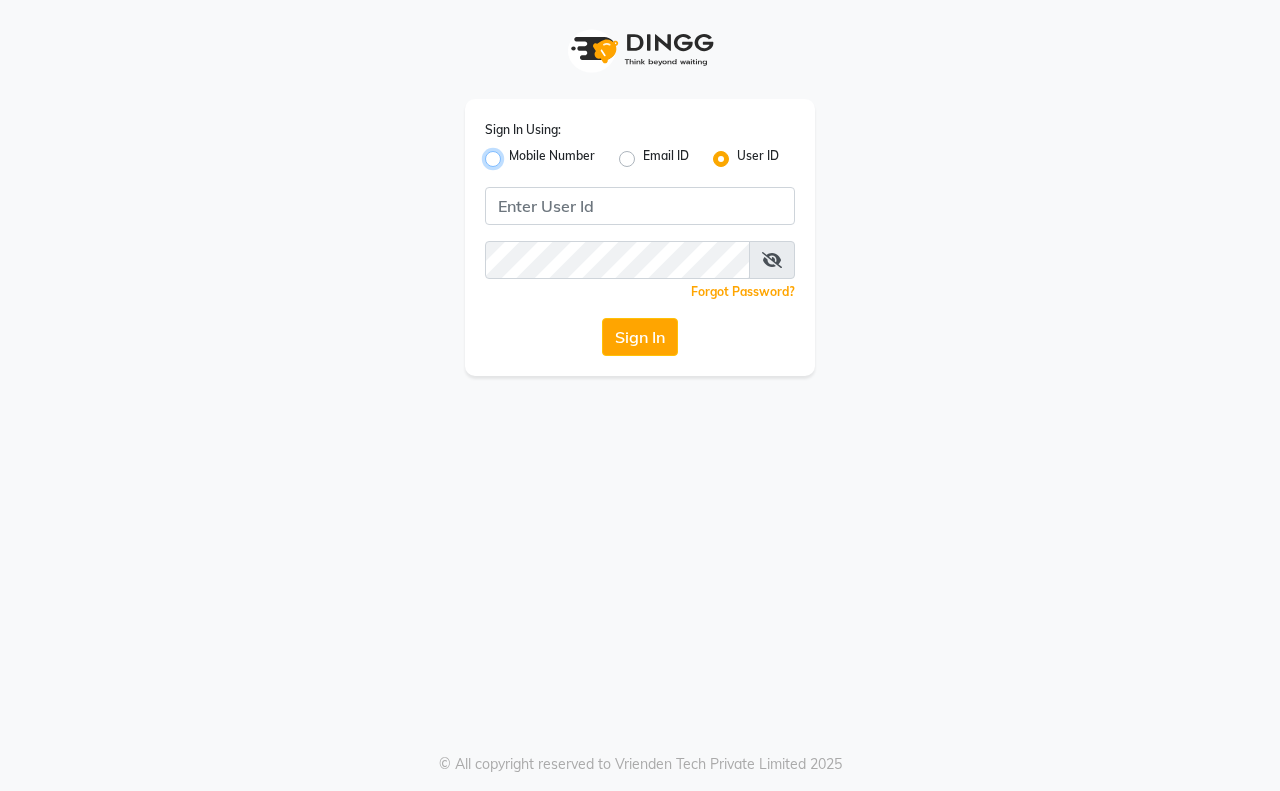 click on "Mobile Number" at bounding box center [515, 153] 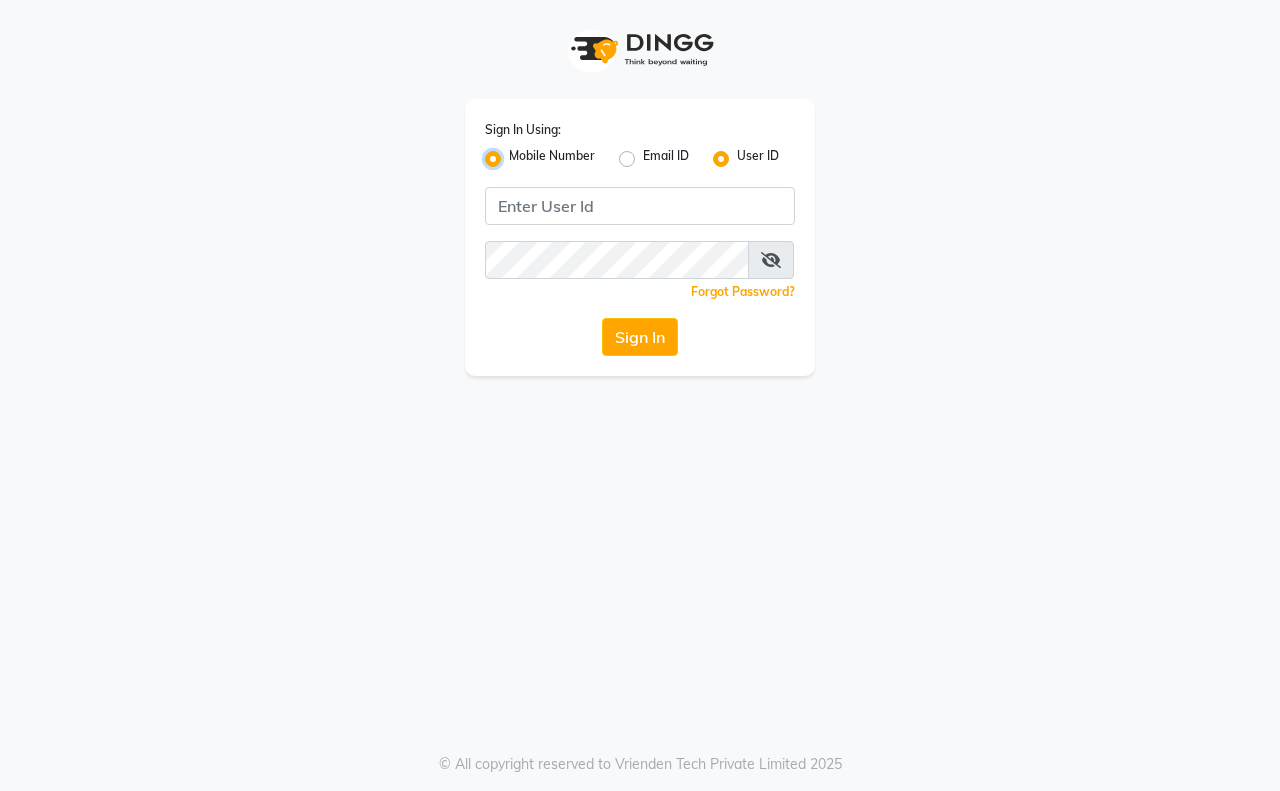 radio on "false" 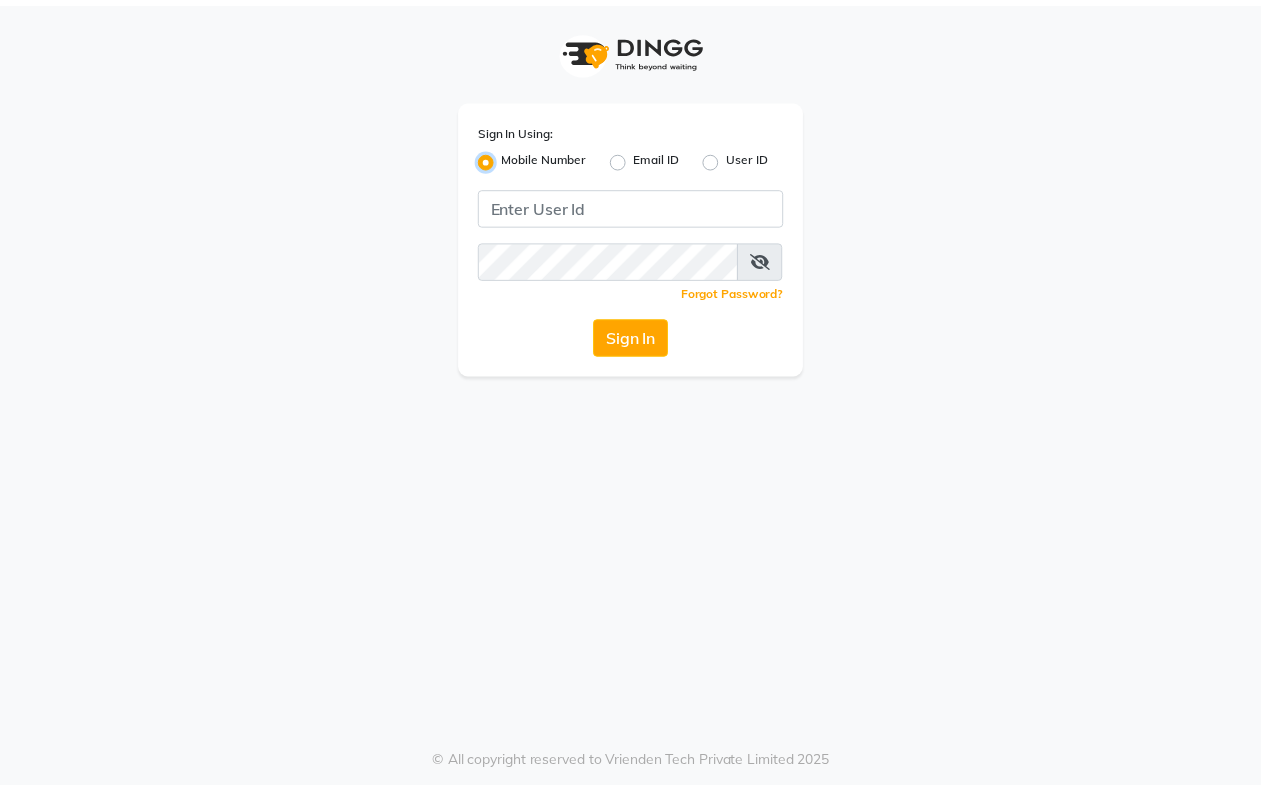scroll, scrollTop: 0, scrollLeft: 0, axis: both 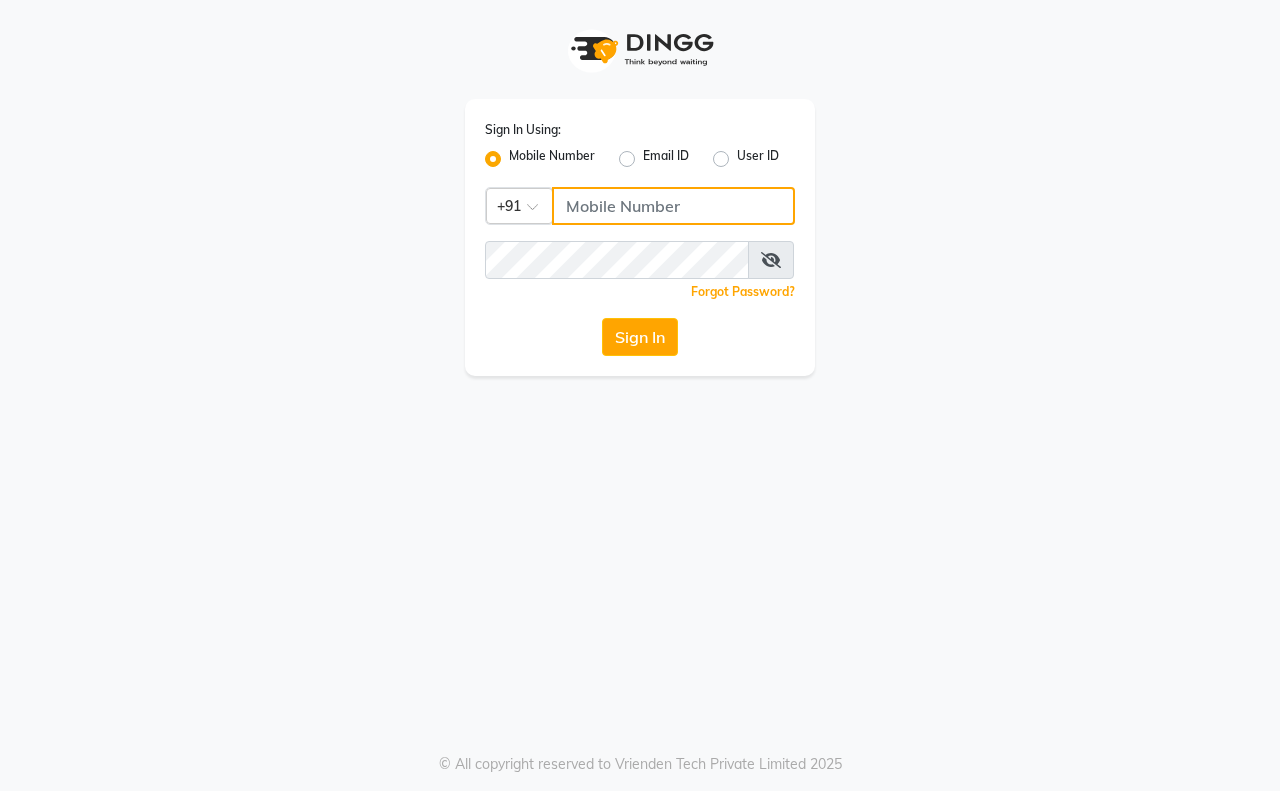 click 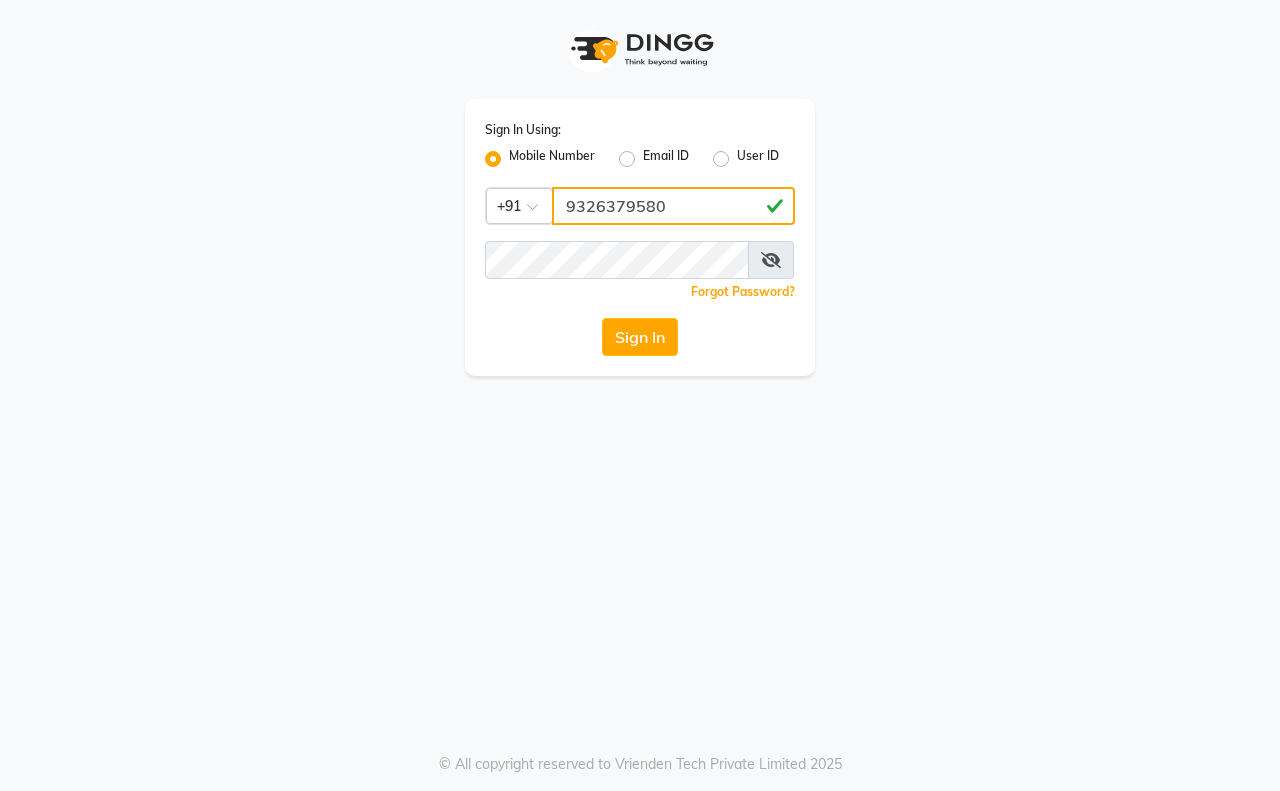 type on "9326379580" 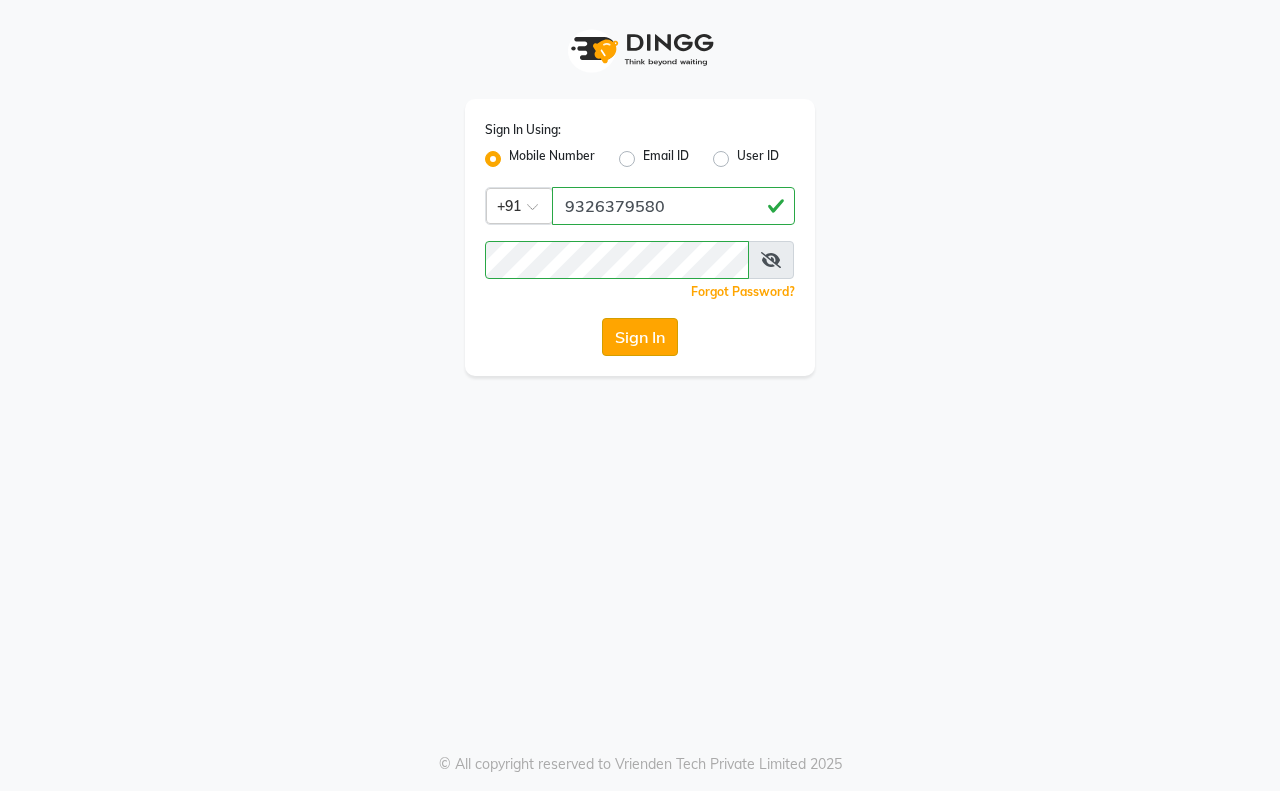 click on "Sign In" 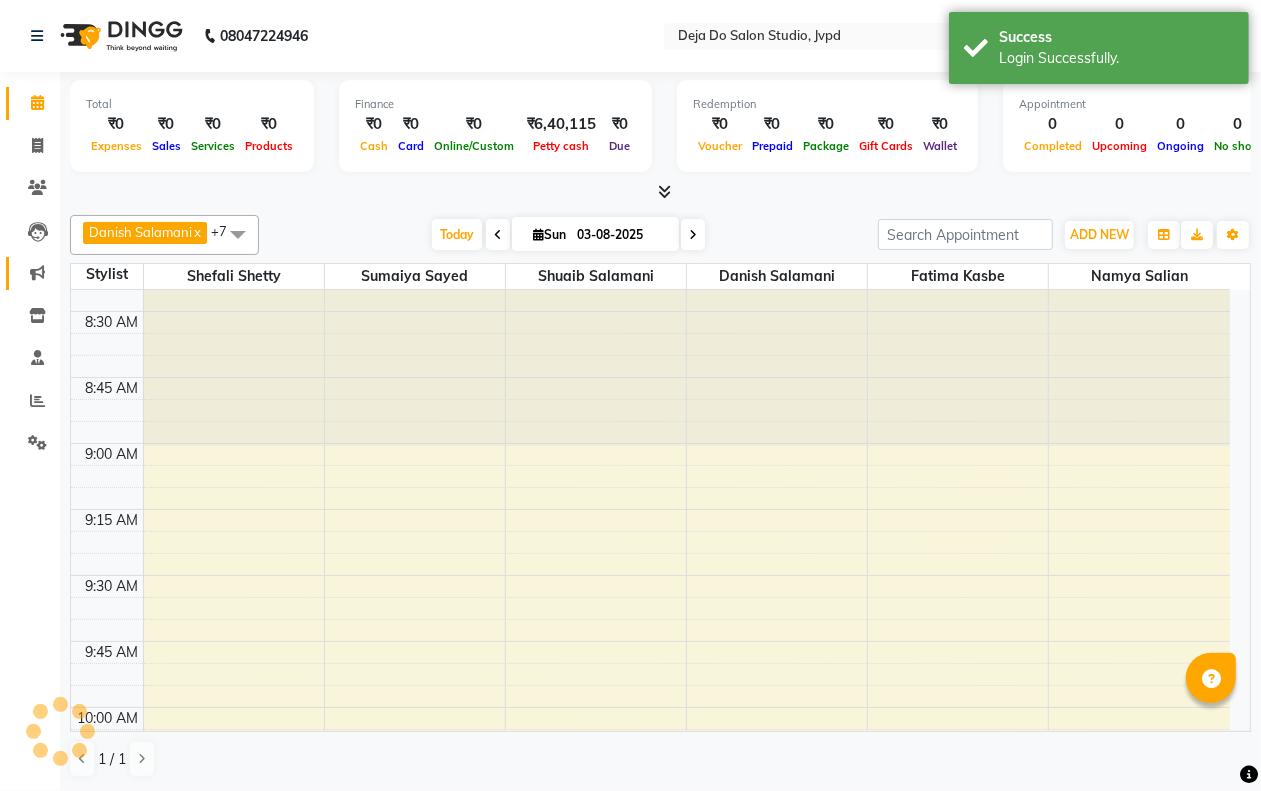 scroll, scrollTop: 125, scrollLeft: 0, axis: vertical 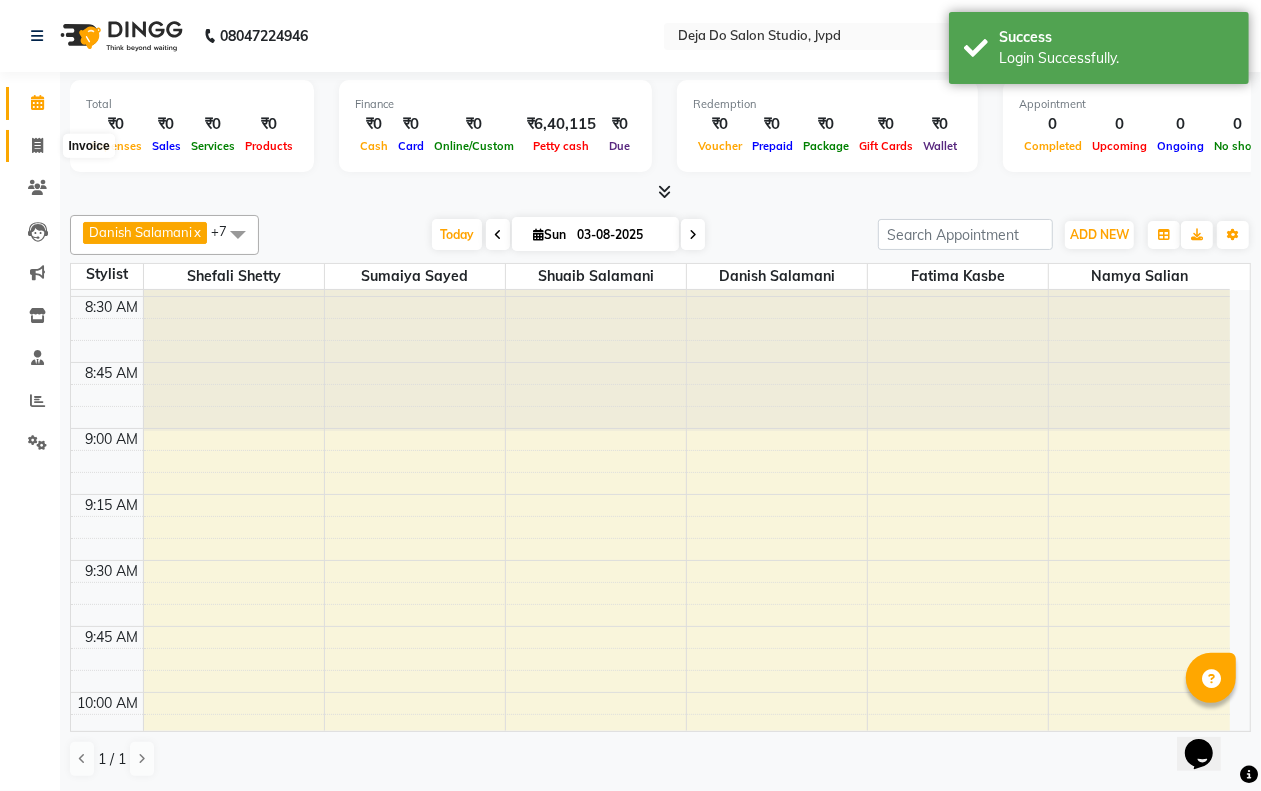 click 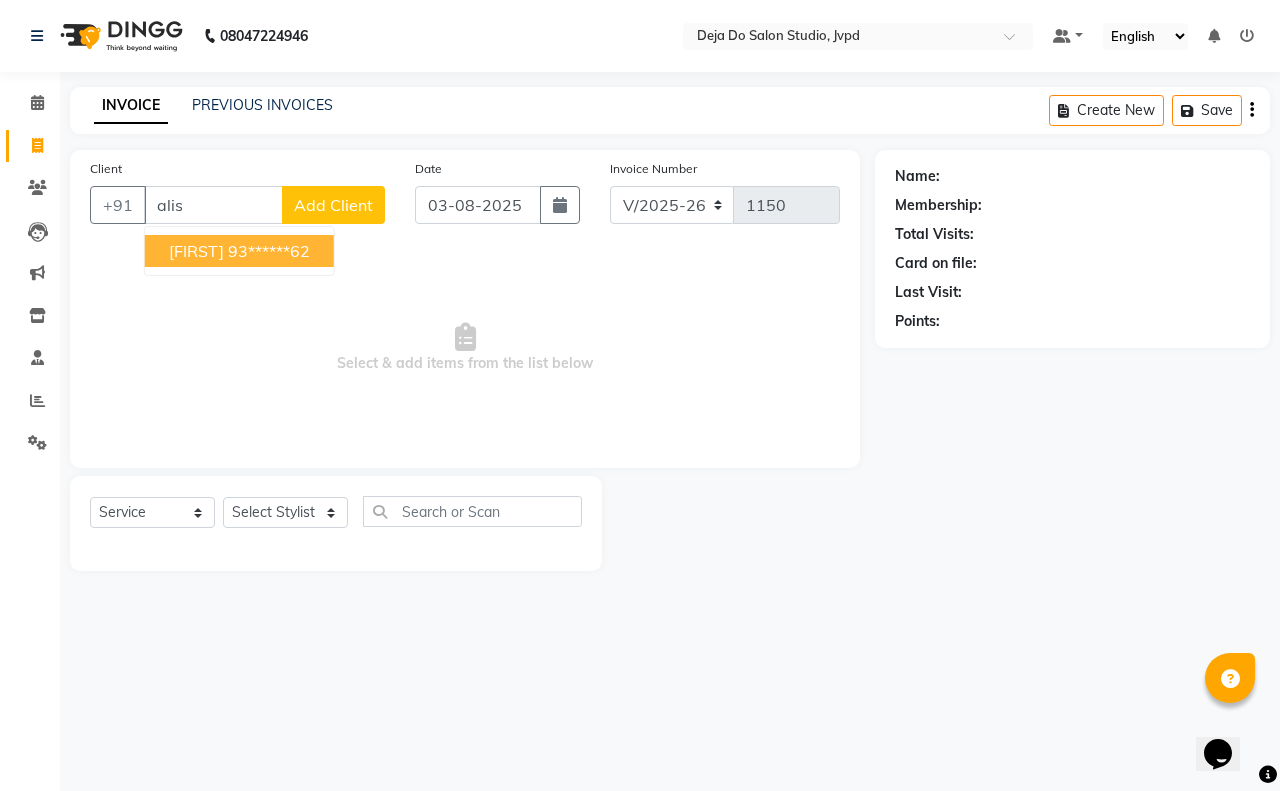 click on "93******62" at bounding box center (269, 251) 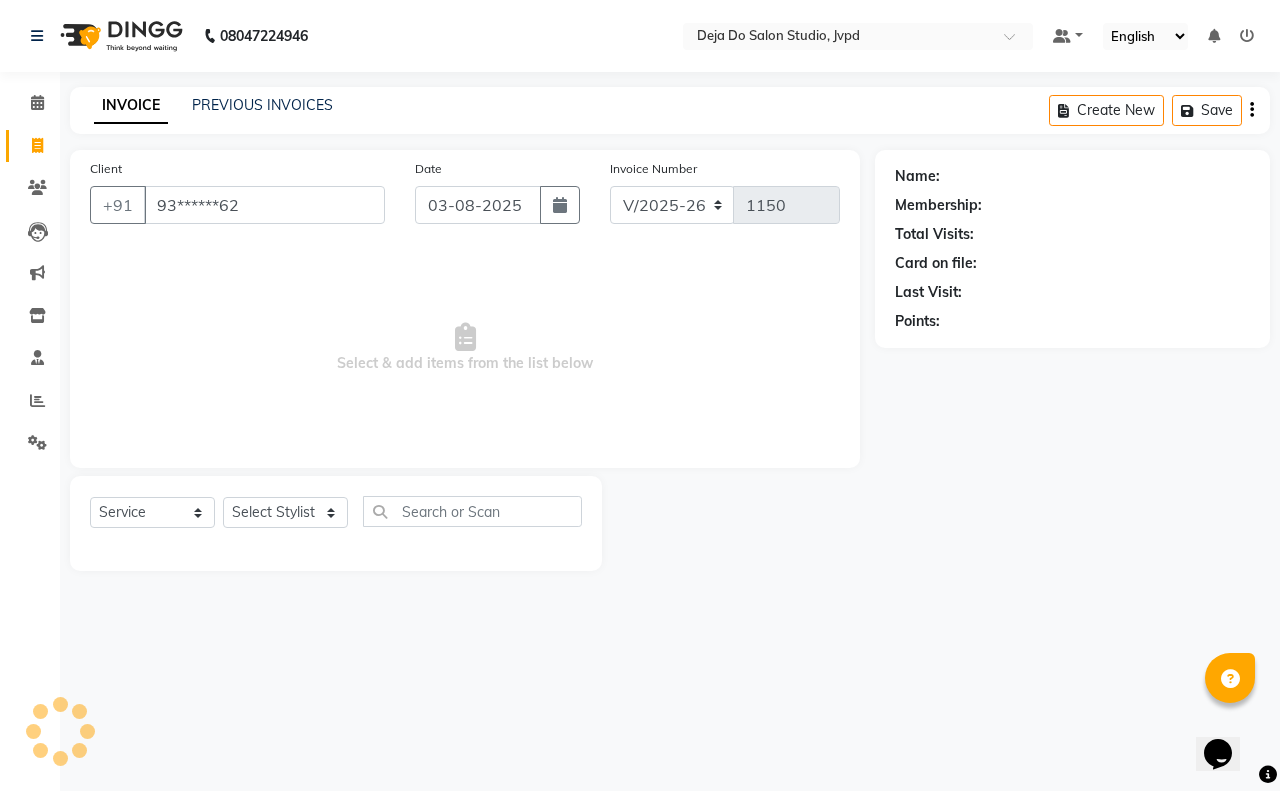 type on "93******62" 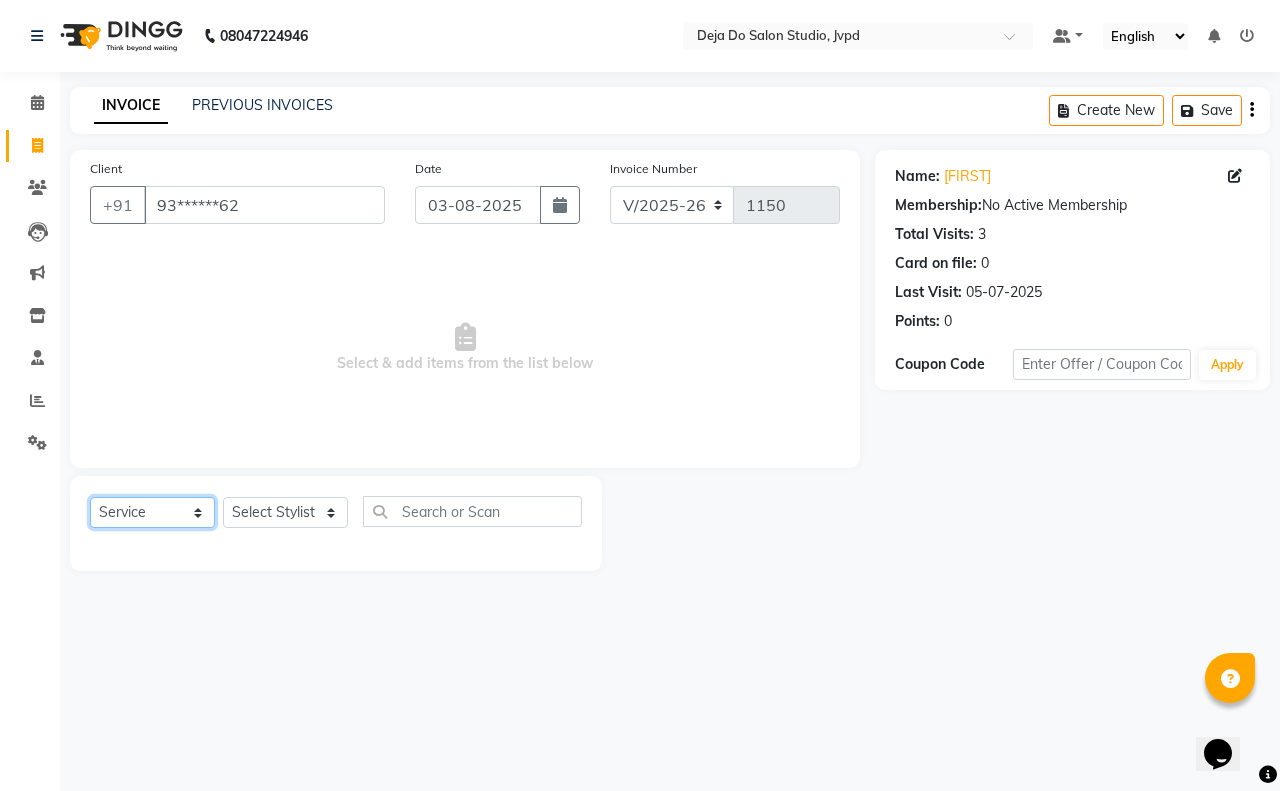 click on "Select  Service  Product  Membership  Package Voucher Prepaid Gift Card" 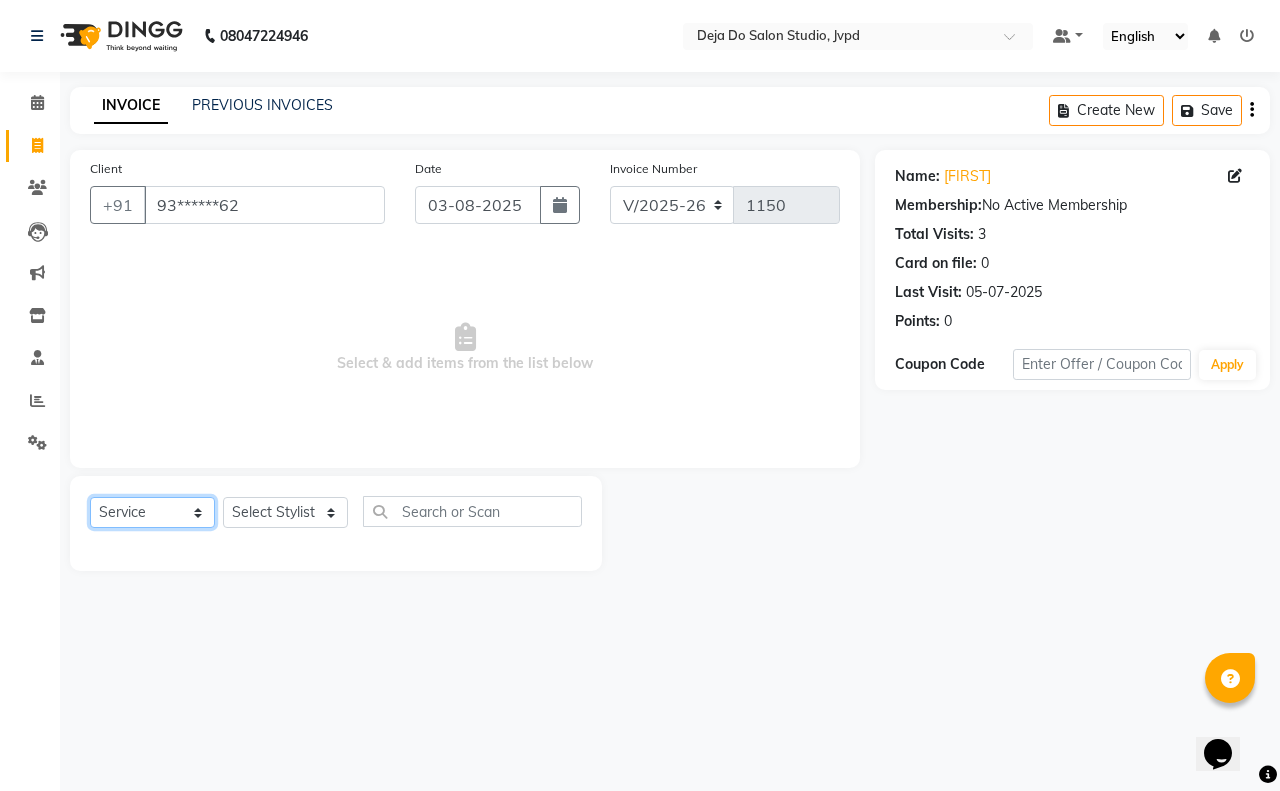select on "product" 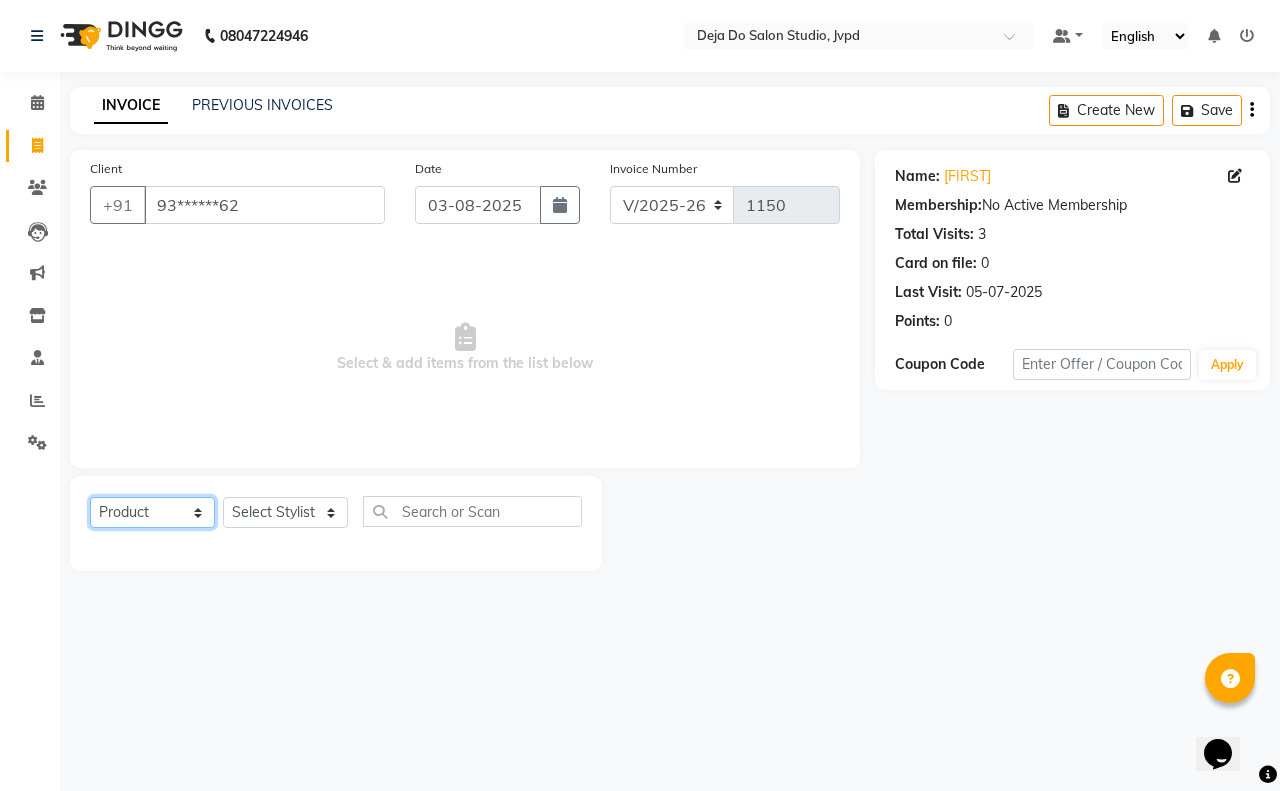click on "Select  Service  Product  Membership  Package Voucher Prepaid Gift Card" 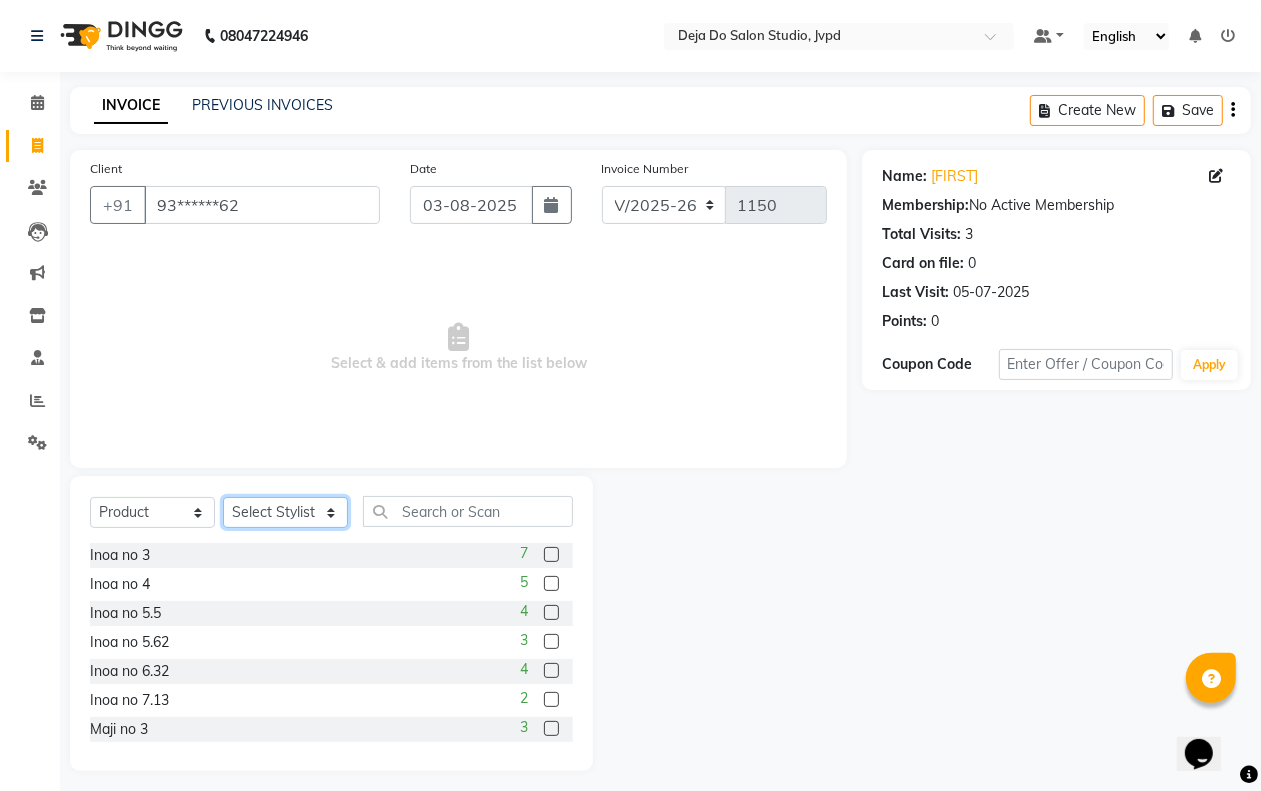 click on "Select Stylist Aditi Admin Anam  Sheikh  Arifa Shaikh Danish  Salamani Farida Fatima Kasbe Namya salian Rashi Mayur Sakina Rupani Shefali  shetty Shuaib Salamani Sumaiya sayed Sushma Pelage" 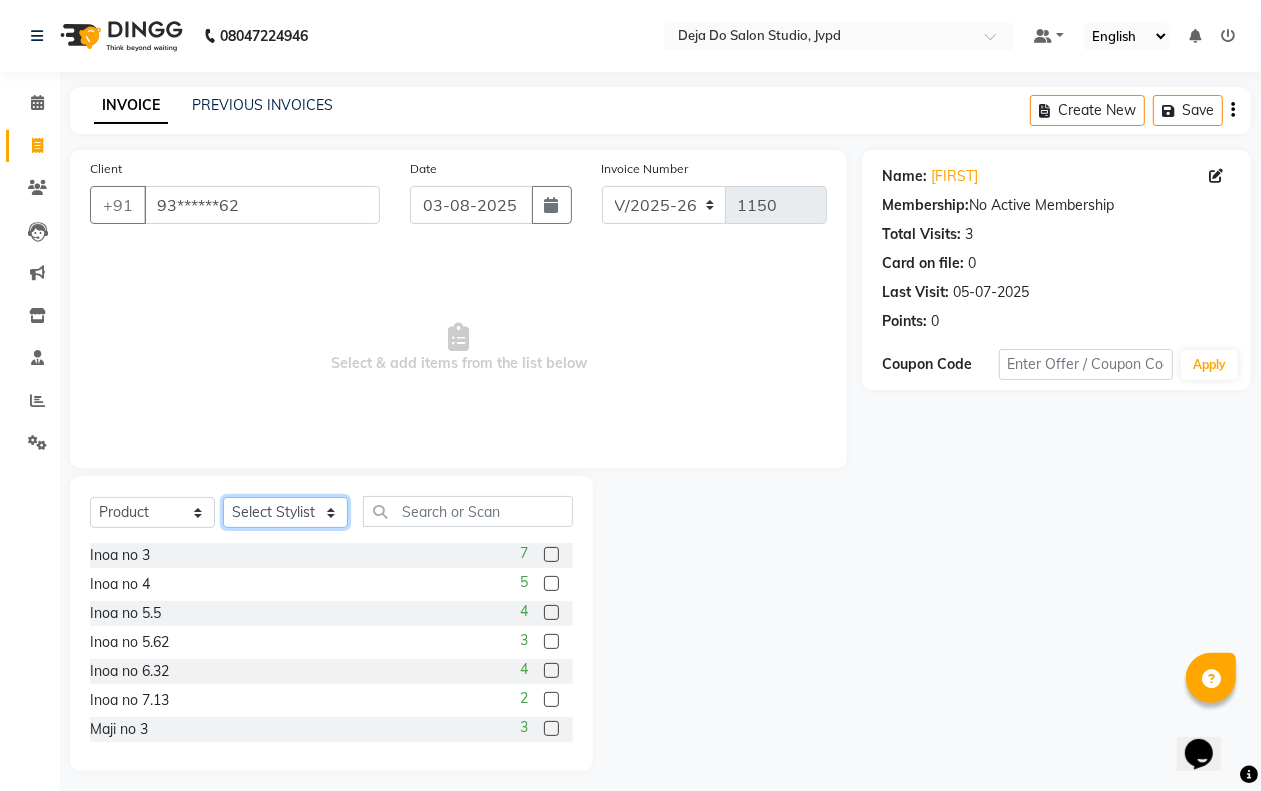 select on "62537" 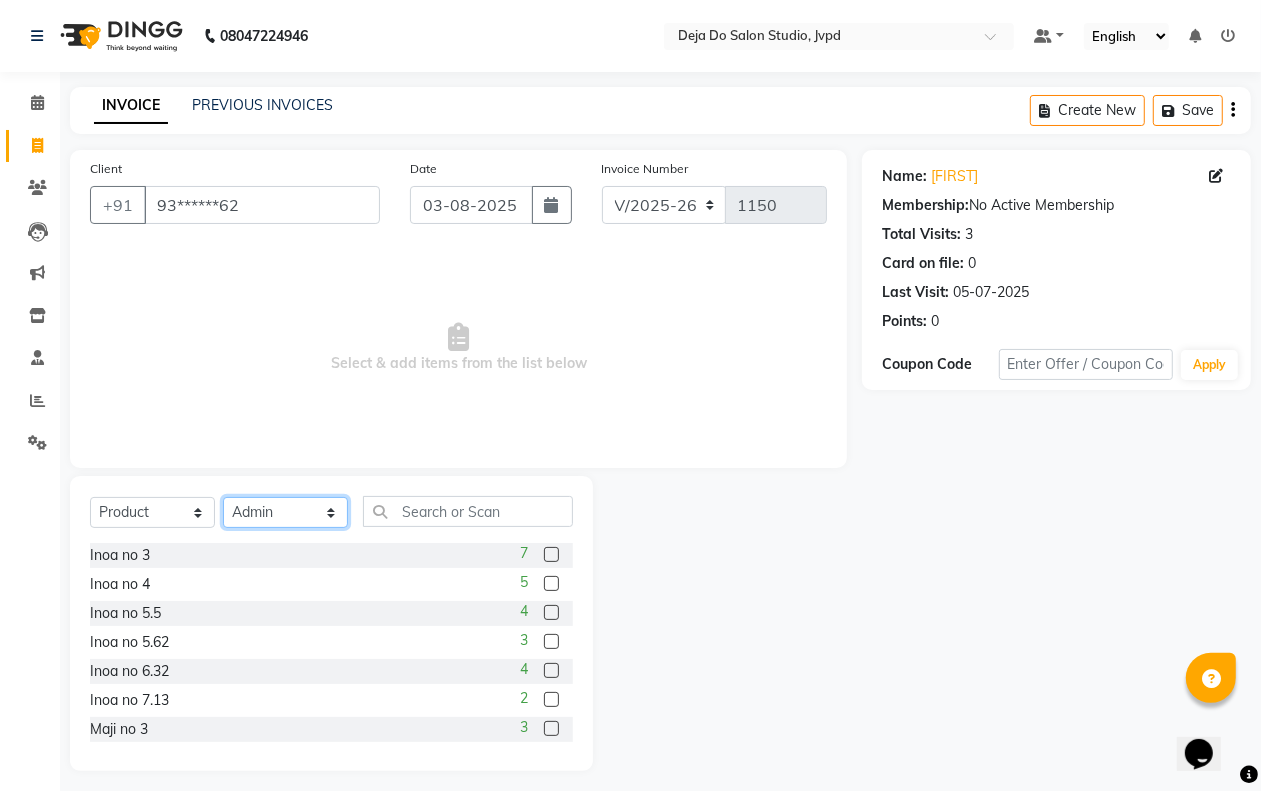 click on "Select Stylist Aditi Admin Anam  Sheikh  Arifa Shaikh Danish  Salamani Farida Fatima Kasbe Namya salian Rashi Mayur Sakina Rupani Shefali  shetty Shuaib Salamani Sumaiya sayed Sushma Pelage" 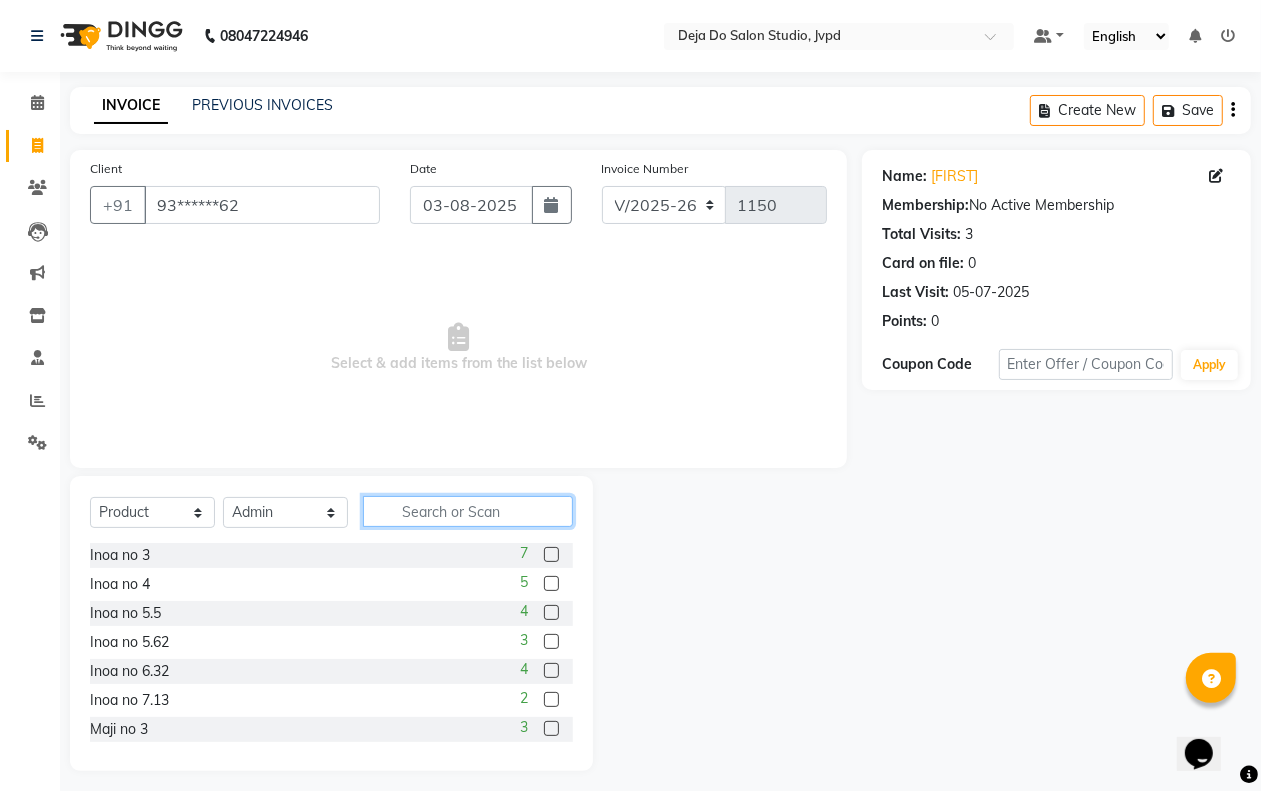 click 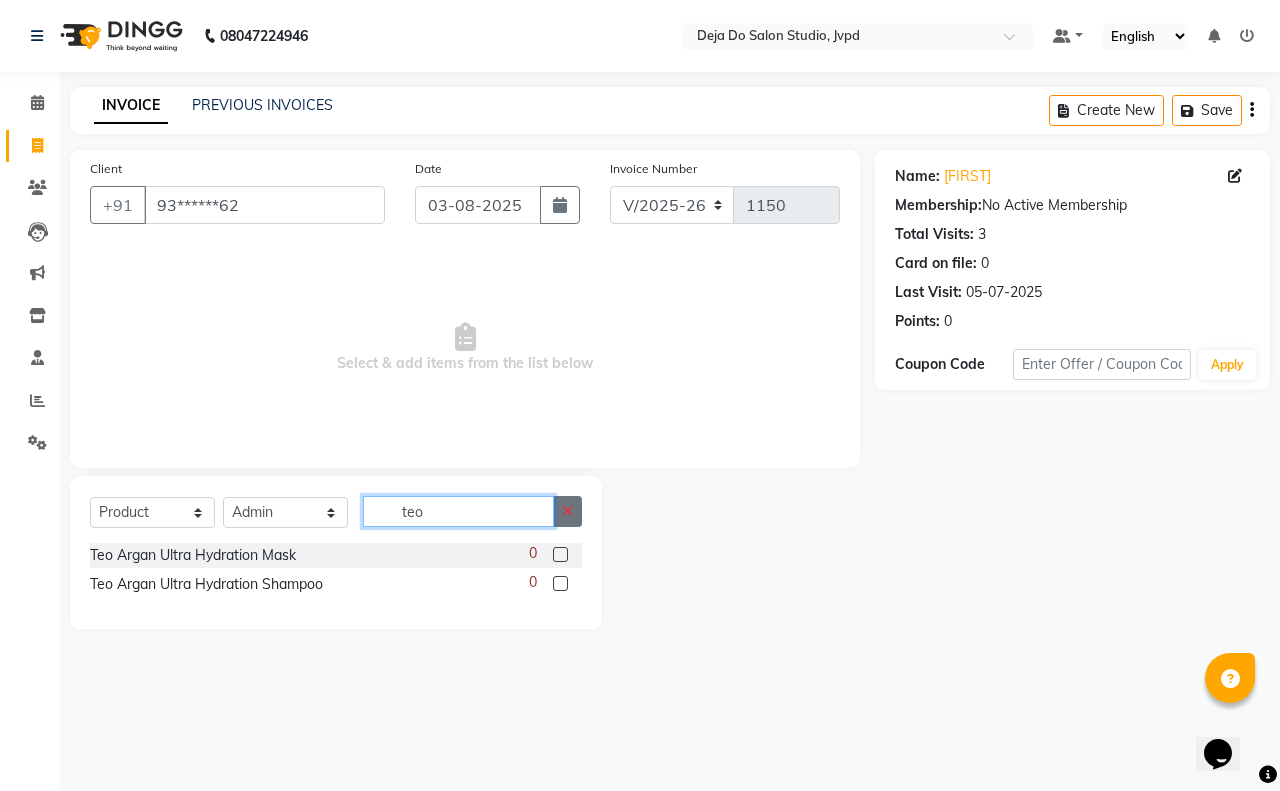 type on "teo" 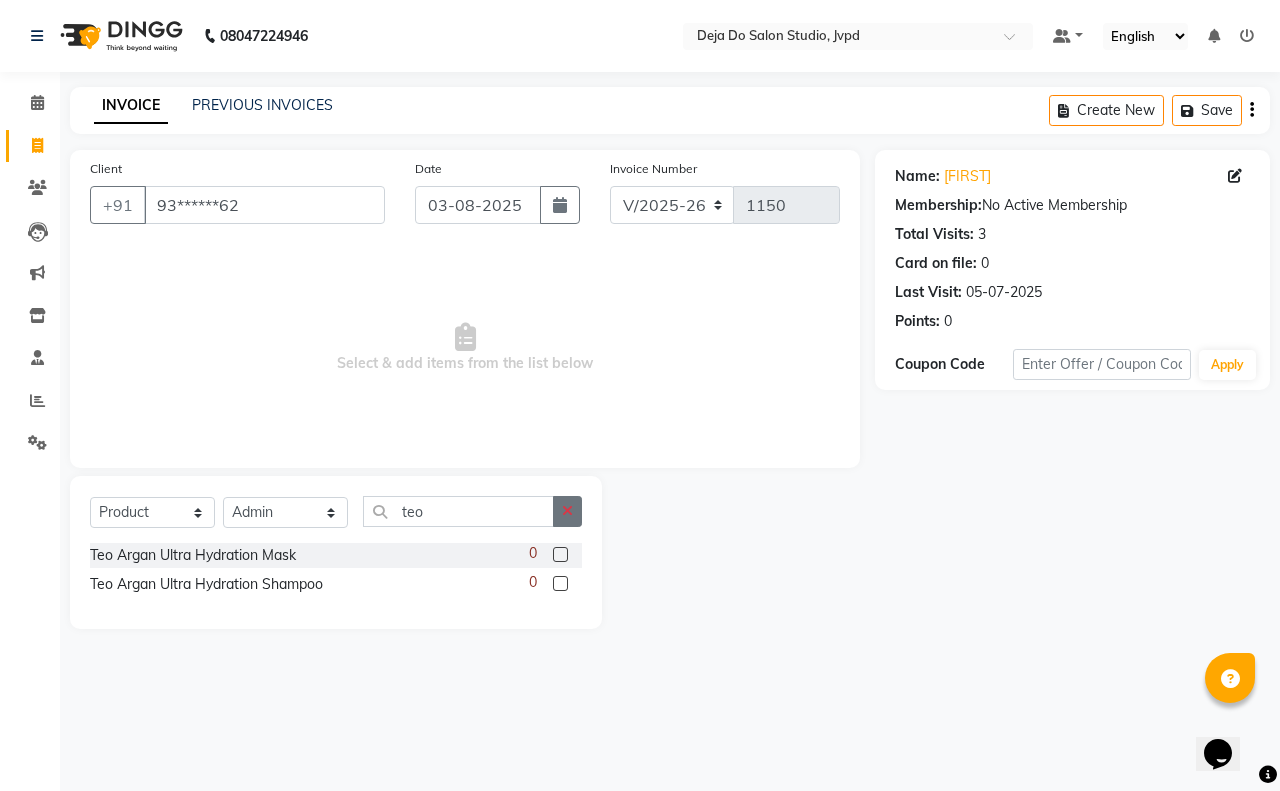 click 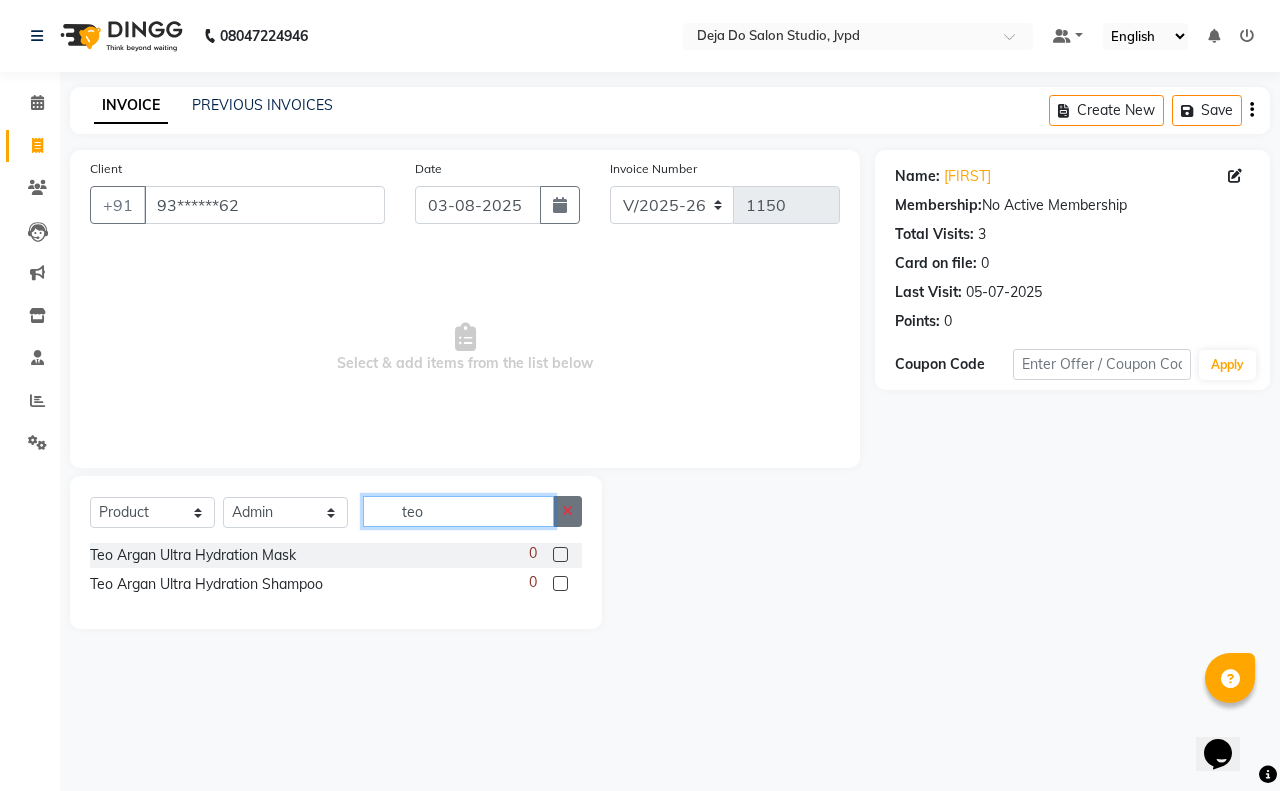 type 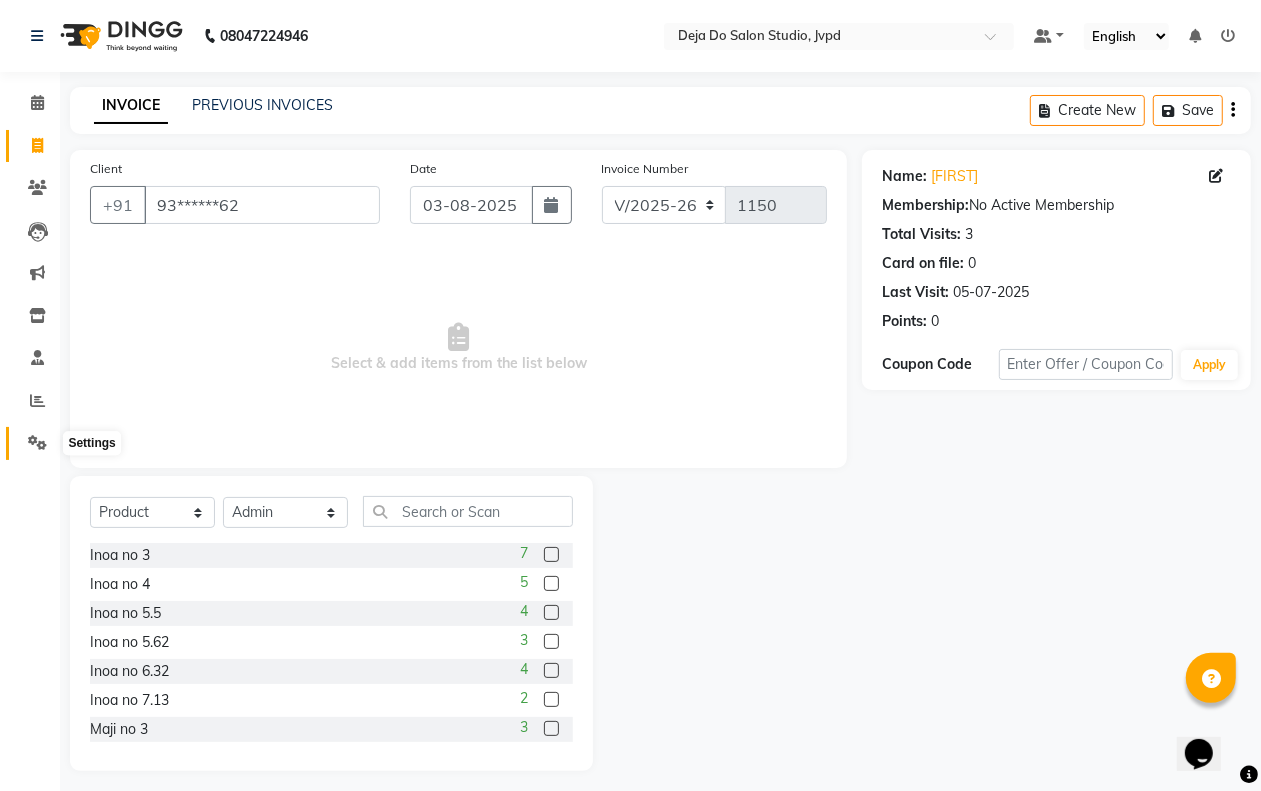 click 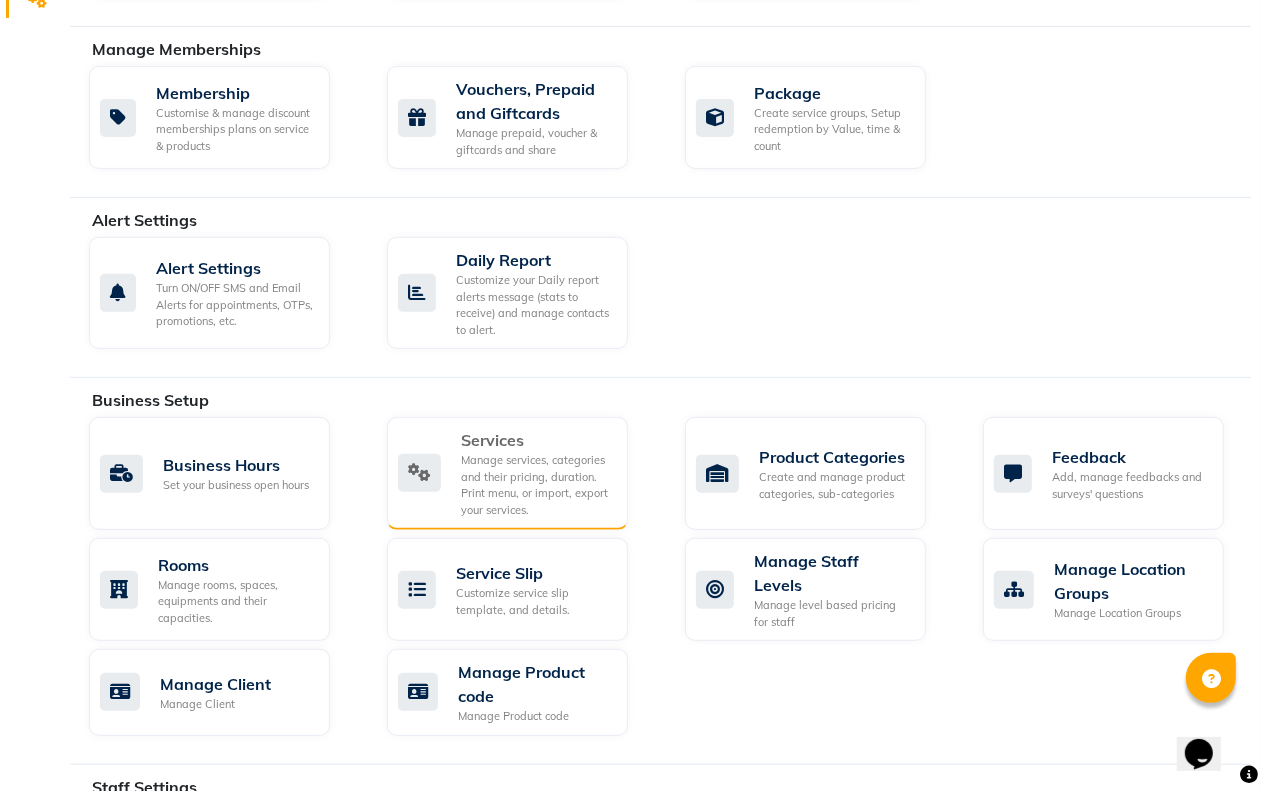 scroll, scrollTop: 500, scrollLeft: 0, axis: vertical 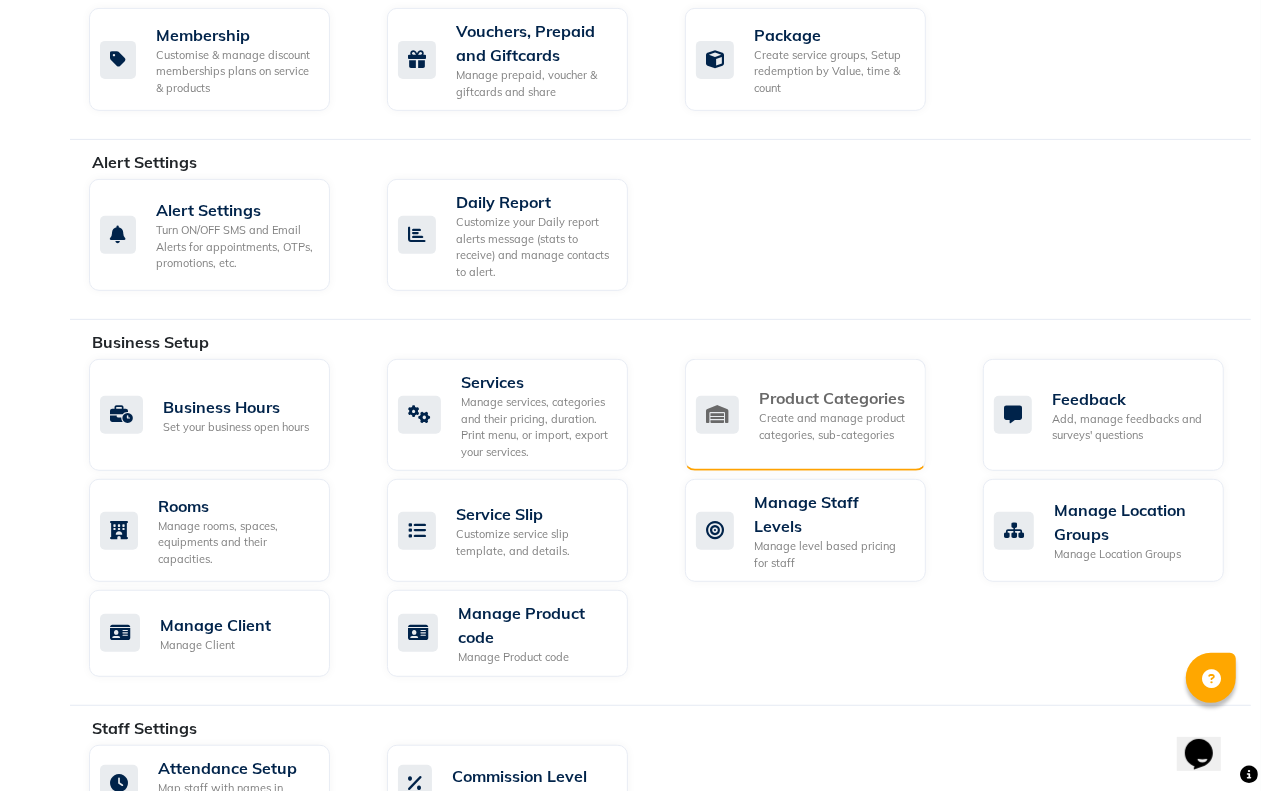 click on "Product Categories" 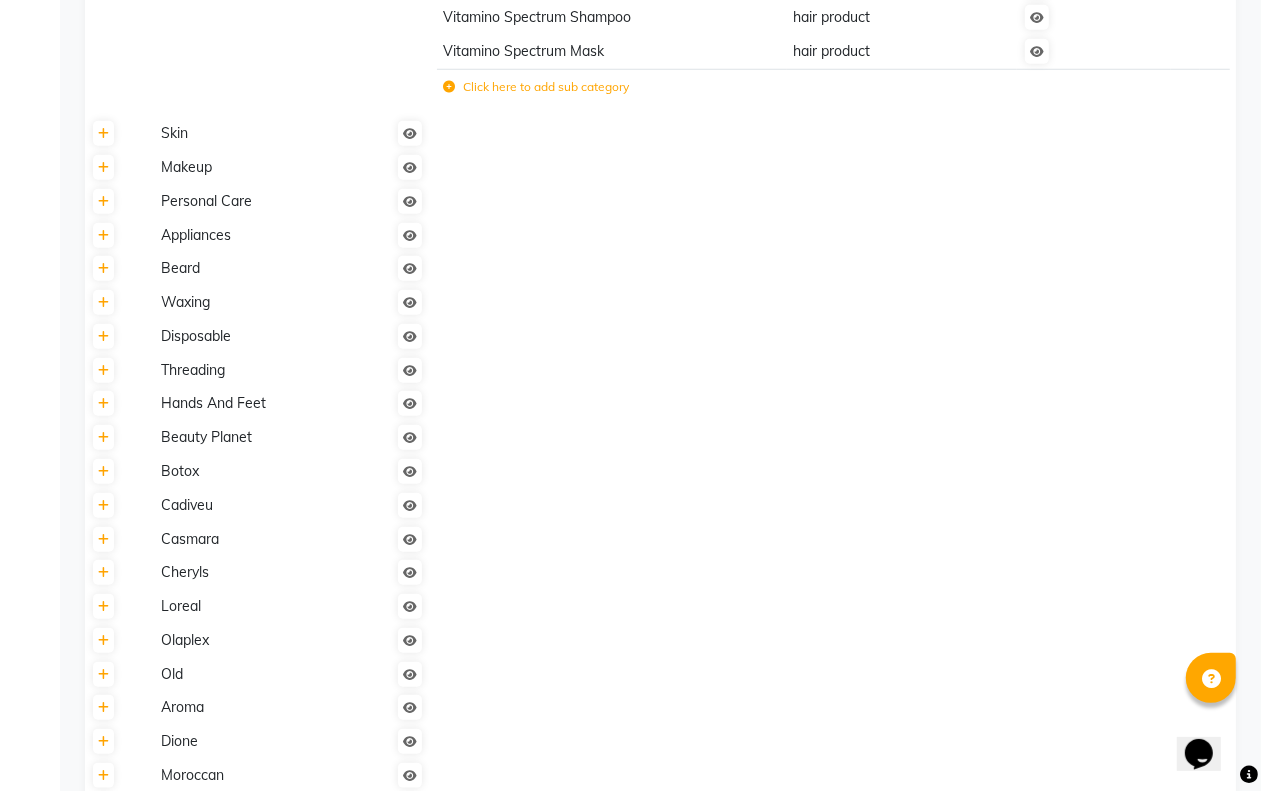 scroll, scrollTop: 1000, scrollLeft: 0, axis: vertical 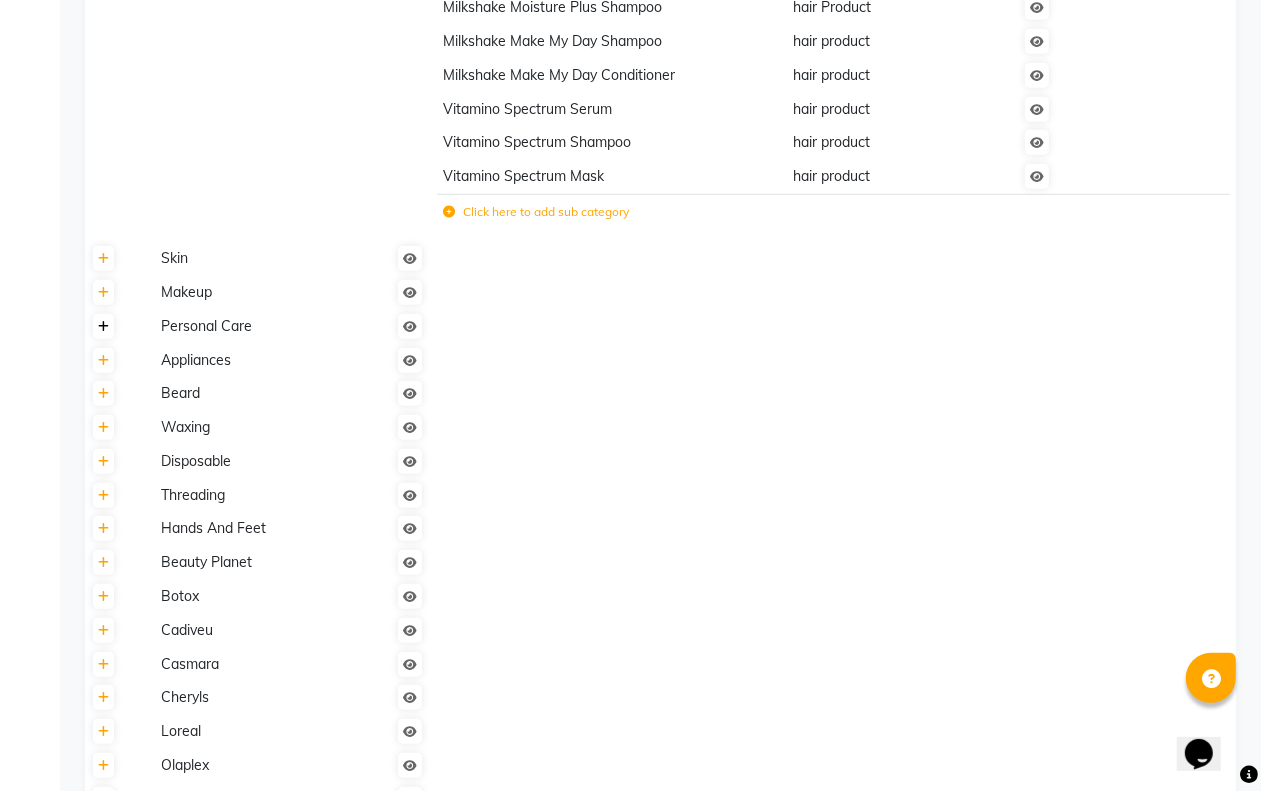 click 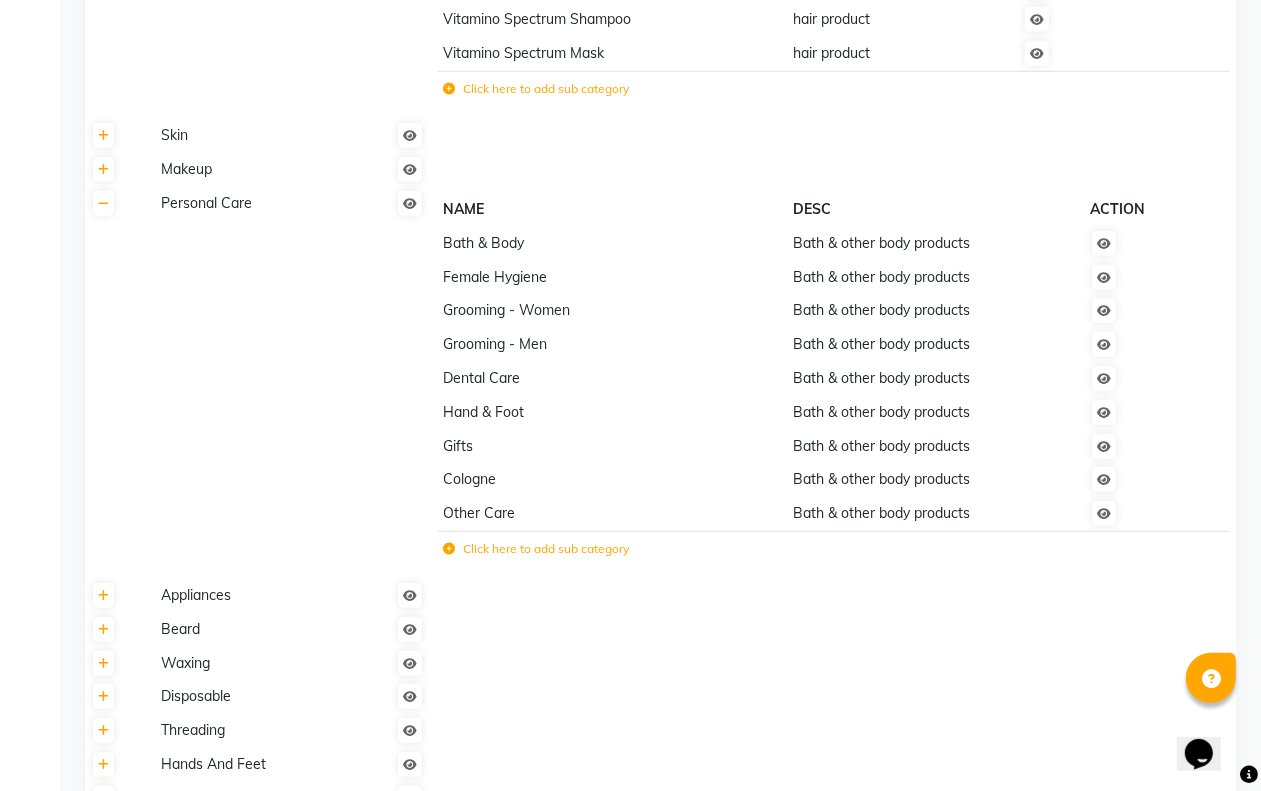 scroll, scrollTop: 1125, scrollLeft: 0, axis: vertical 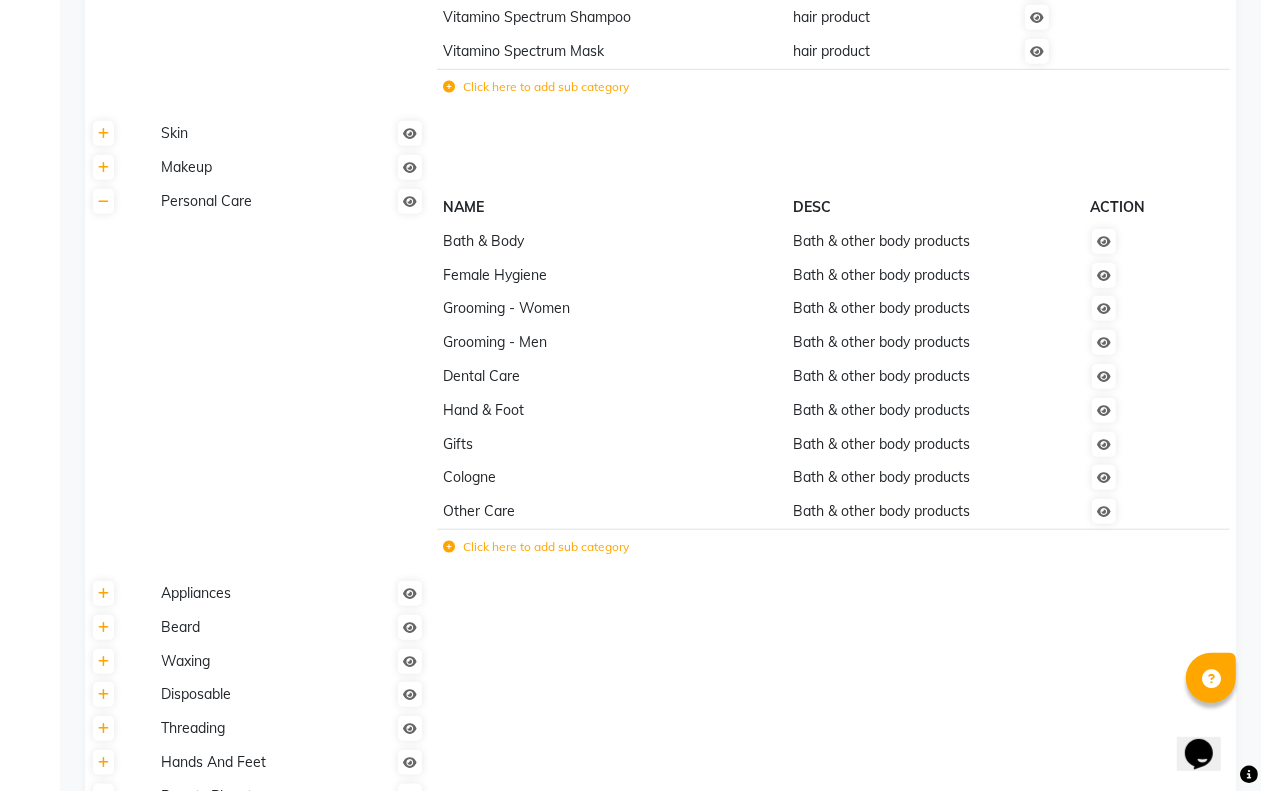click on "Click here to add sub category" 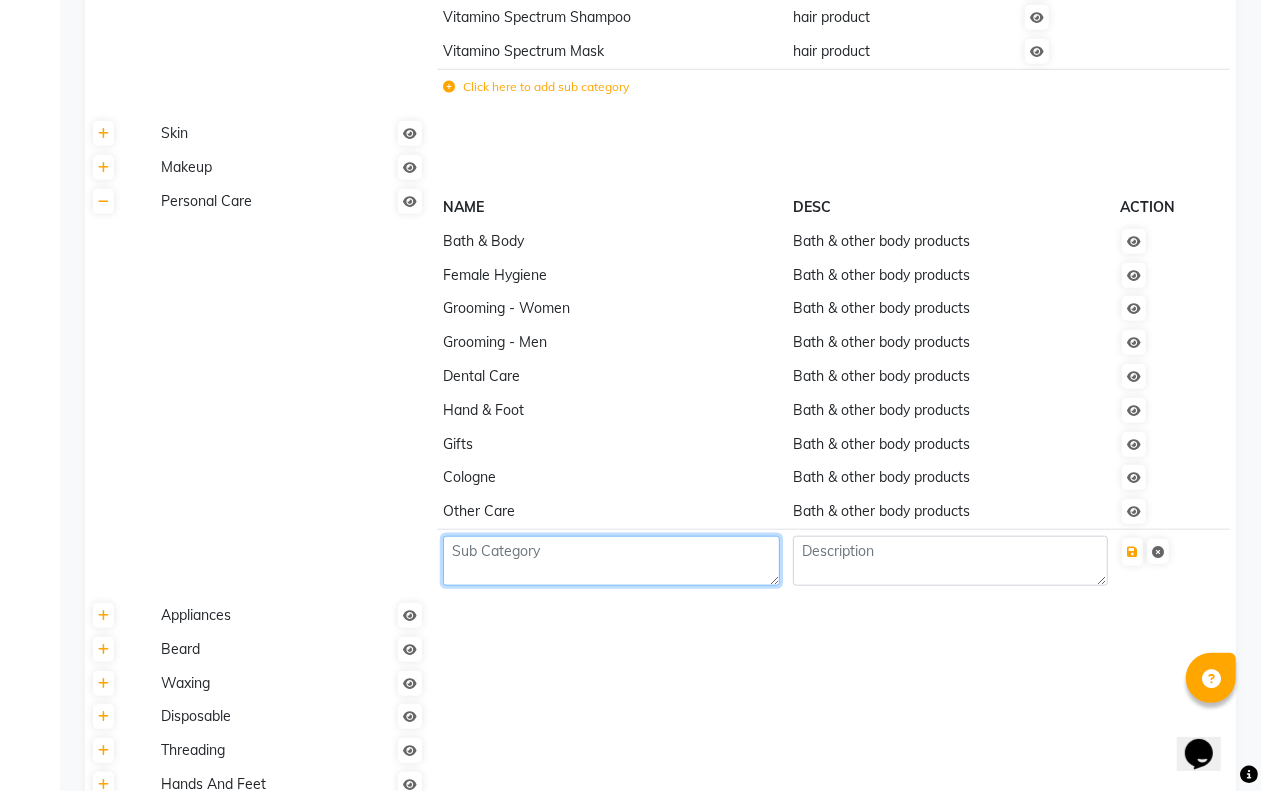 click 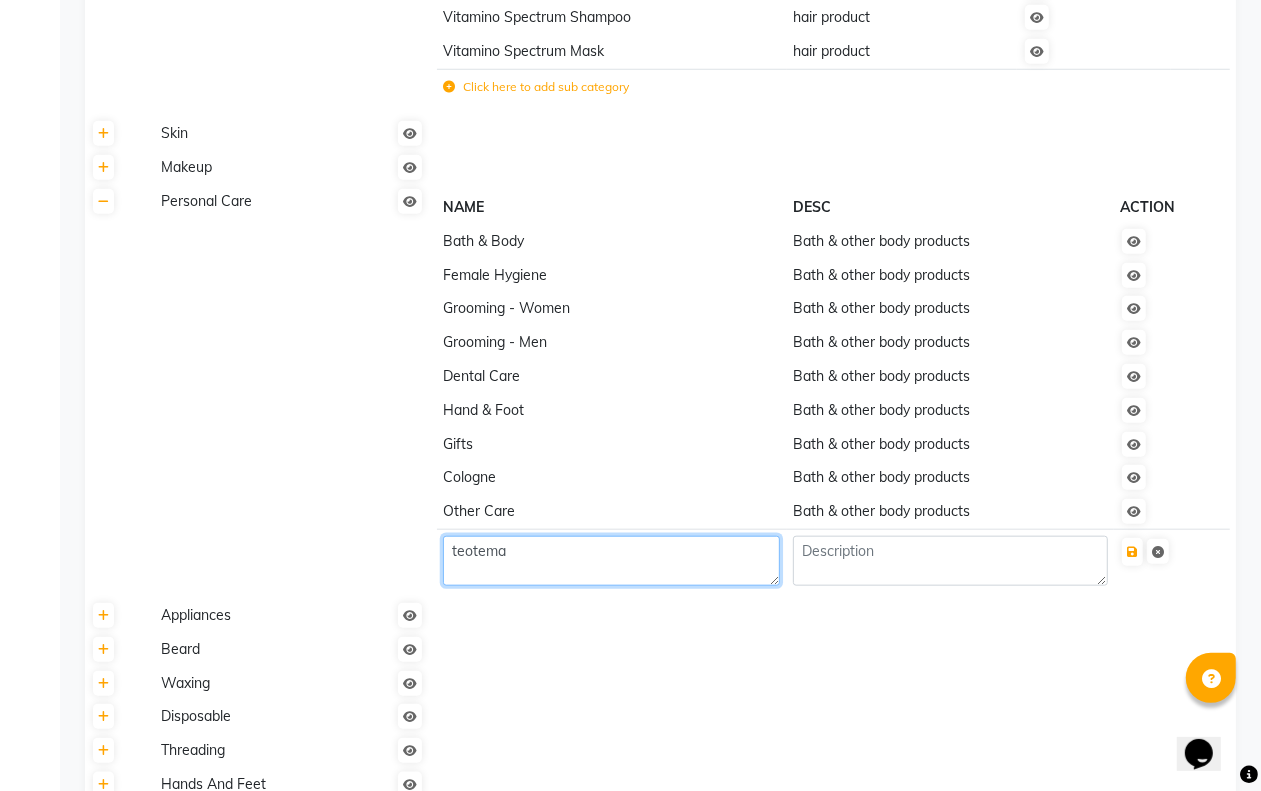 type on "teotema" 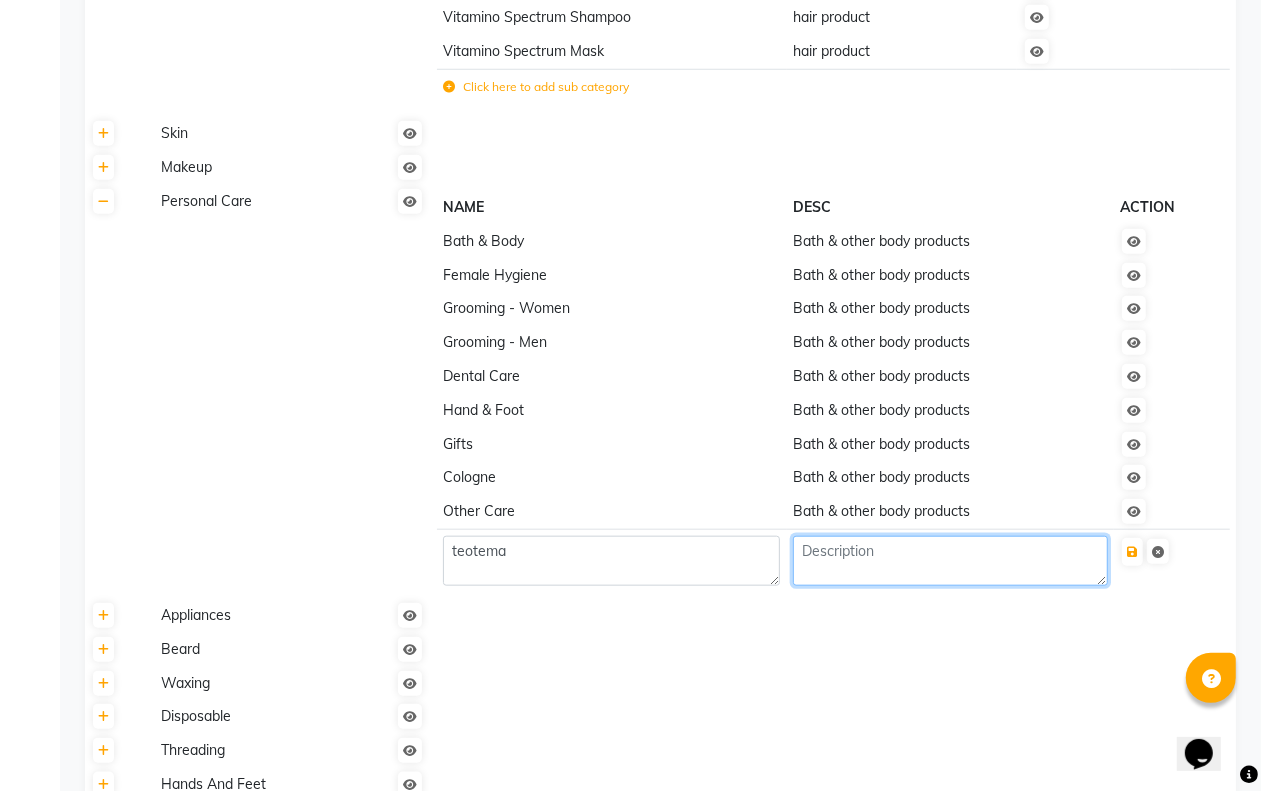 click 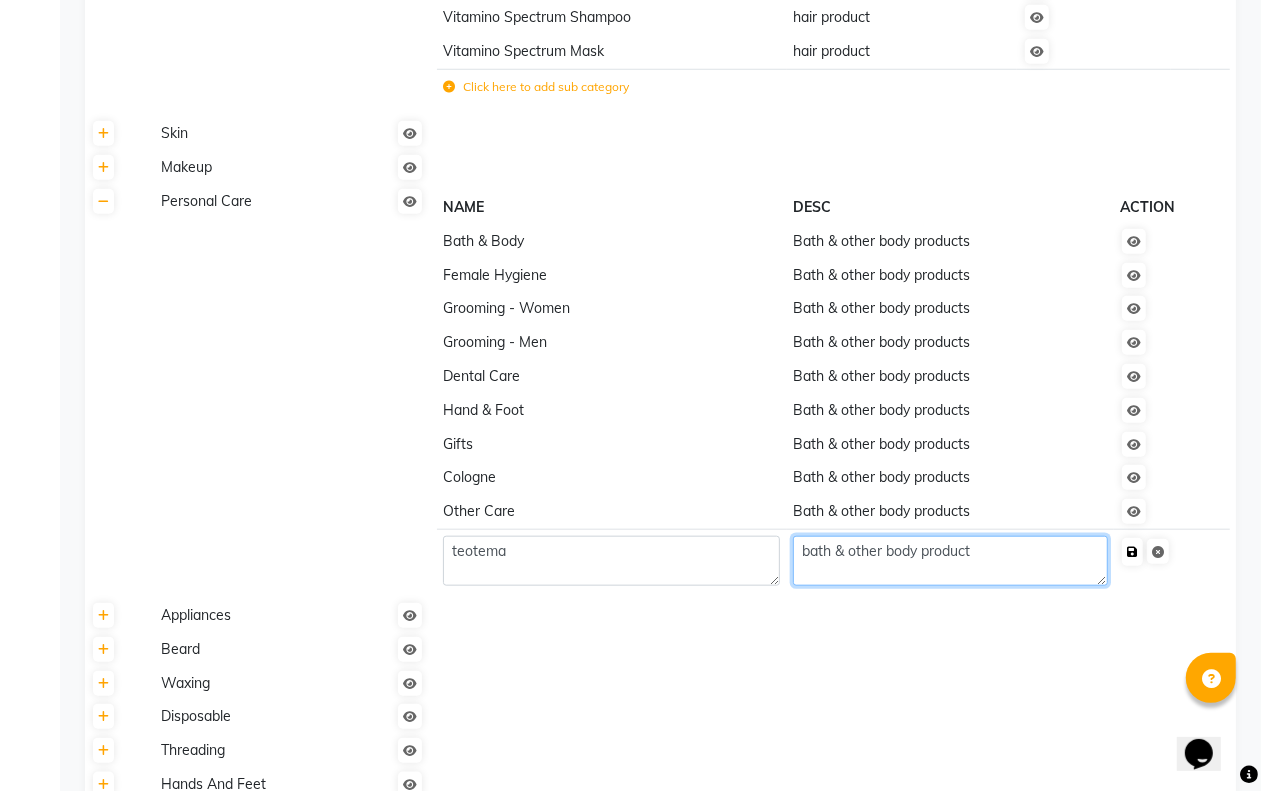 type on "bath & other body product" 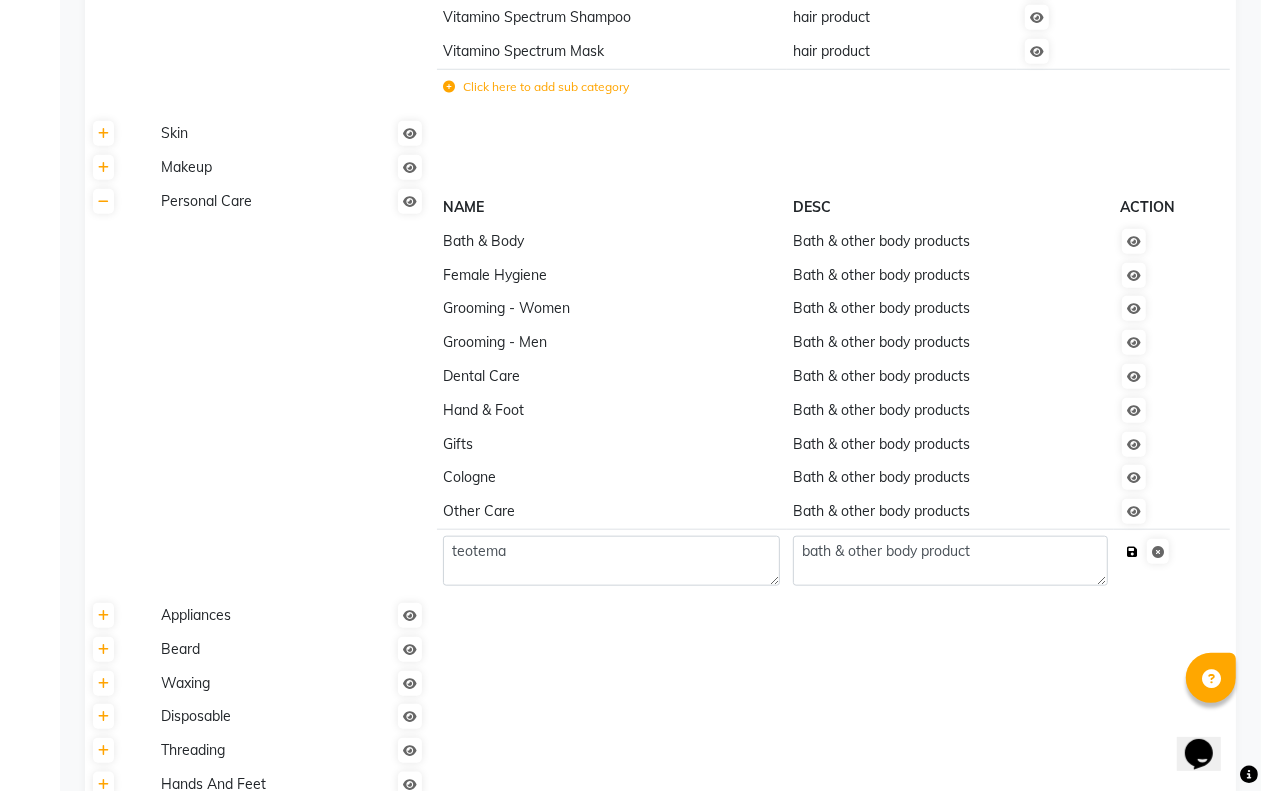 click at bounding box center [1132, 552] 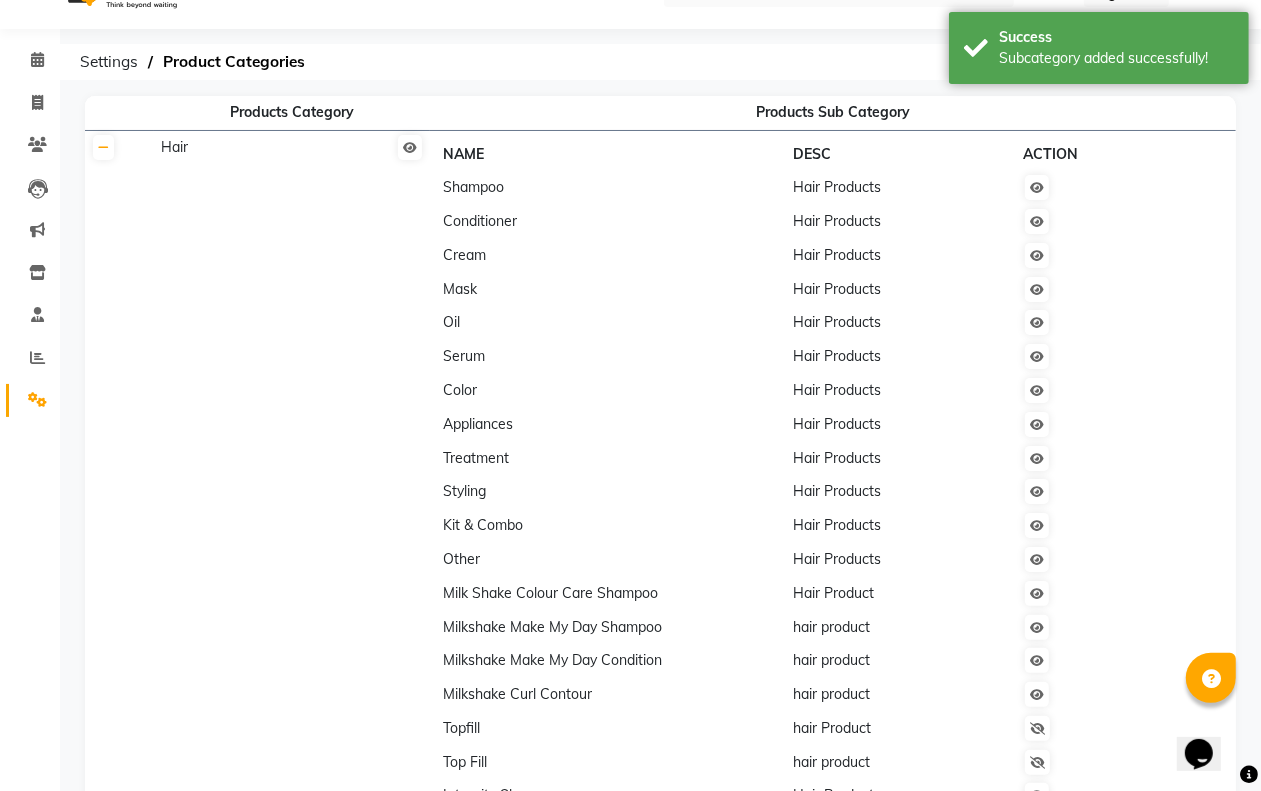 scroll, scrollTop: 0, scrollLeft: 0, axis: both 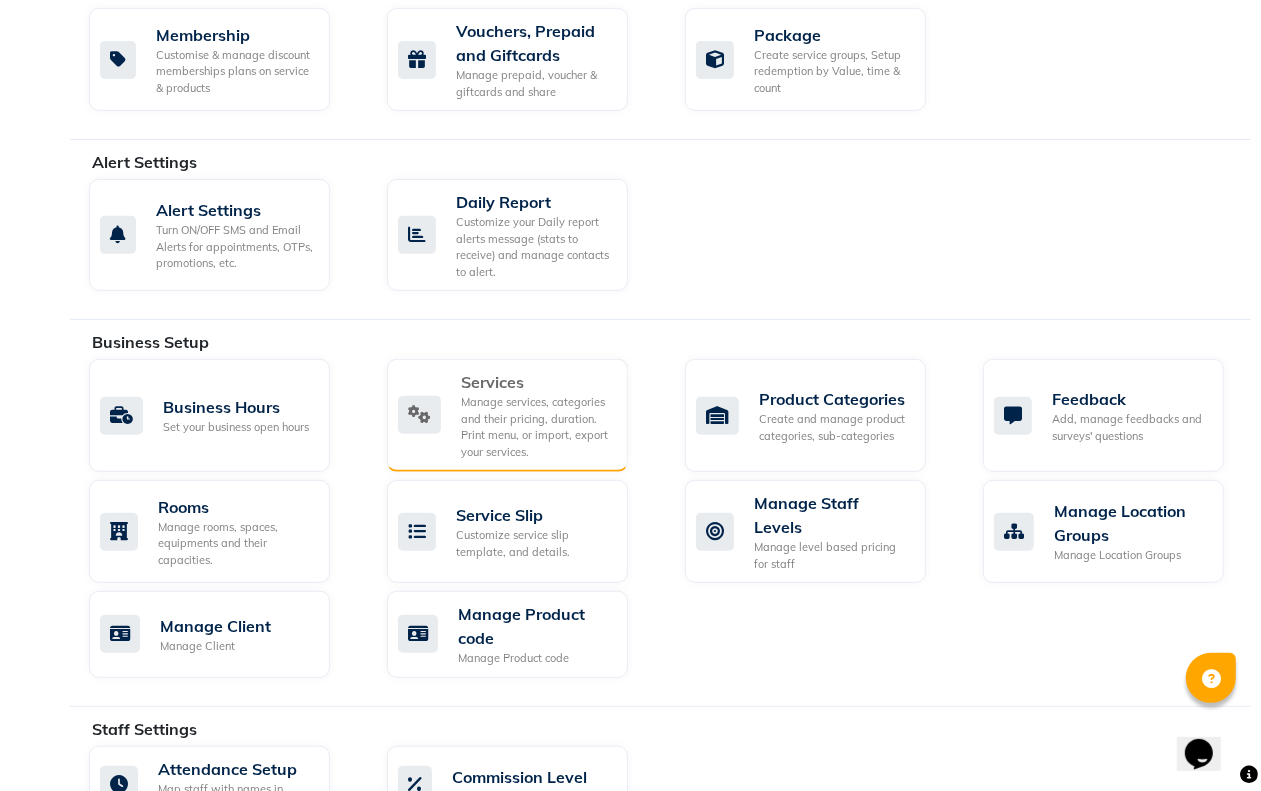 click on "Services" 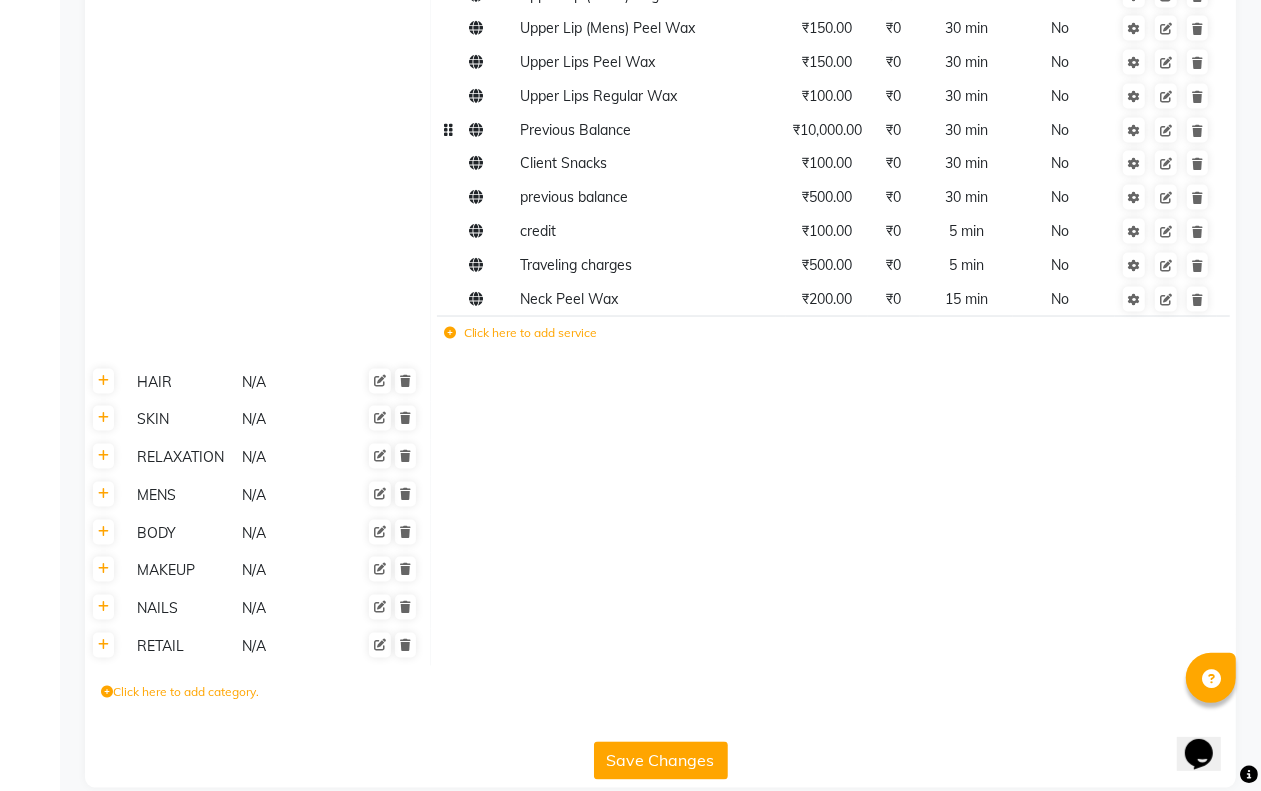 scroll, scrollTop: 2211, scrollLeft: 0, axis: vertical 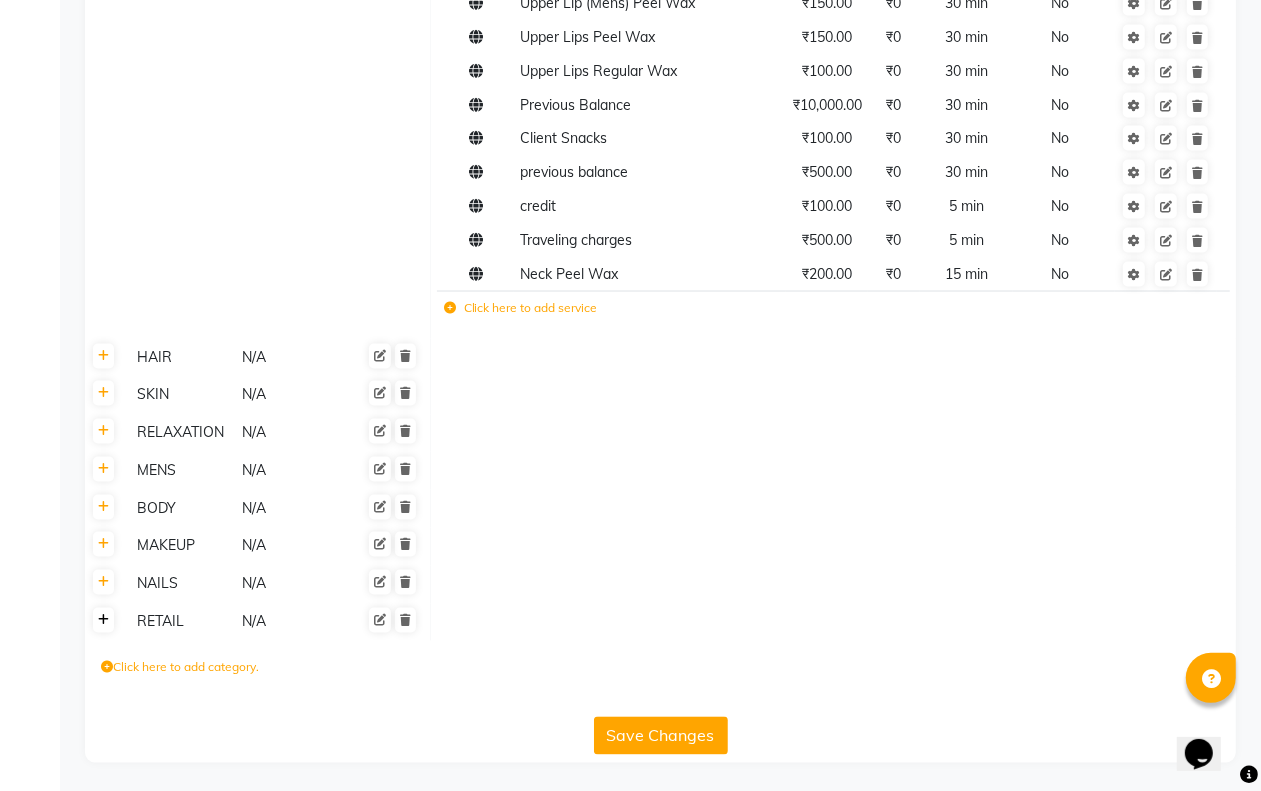 click 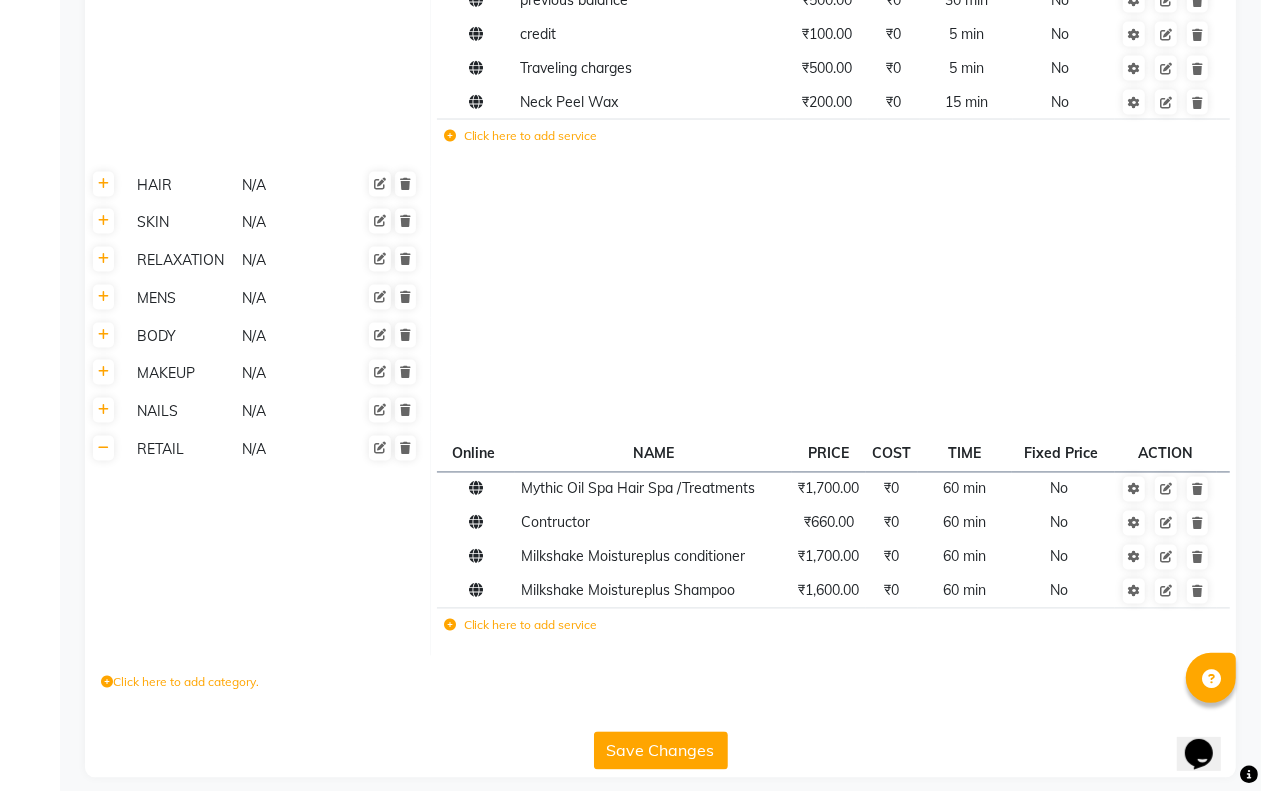 scroll, scrollTop: 2397, scrollLeft: 0, axis: vertical 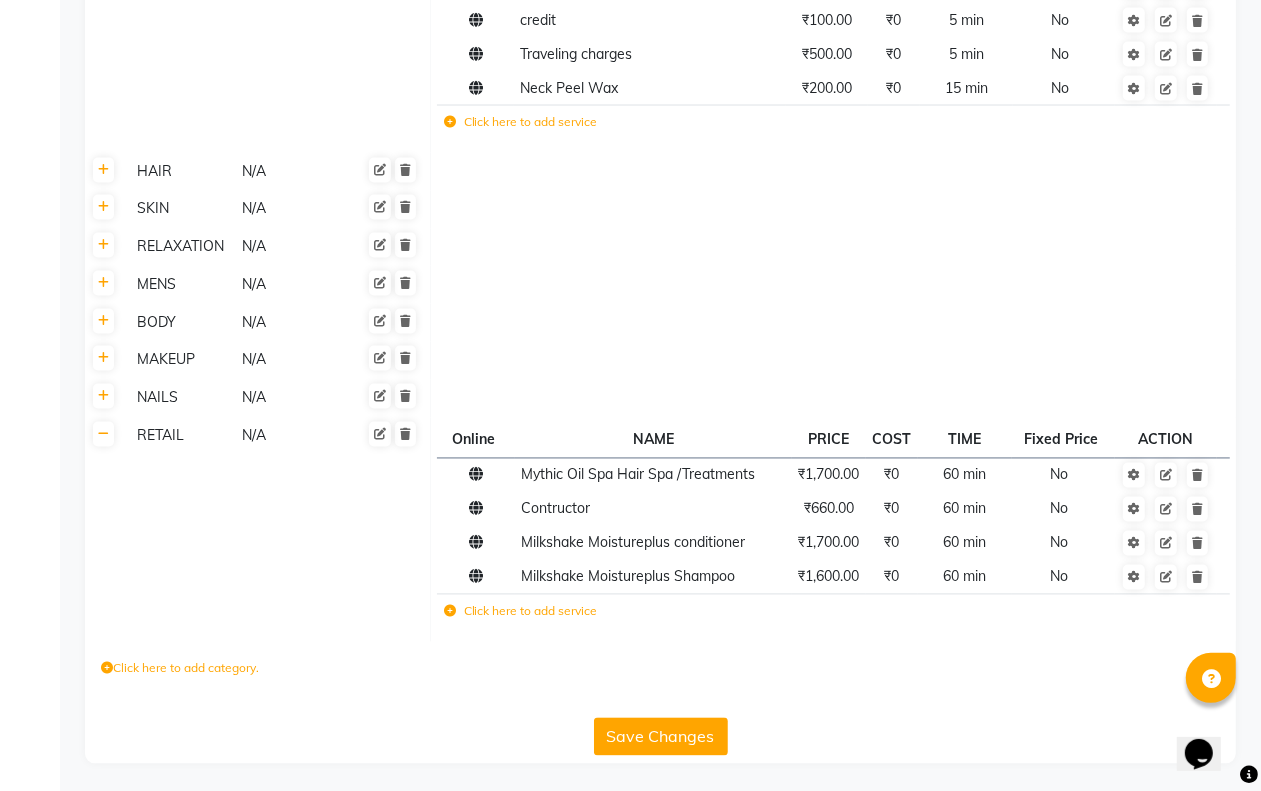 click on "Click here to add service" 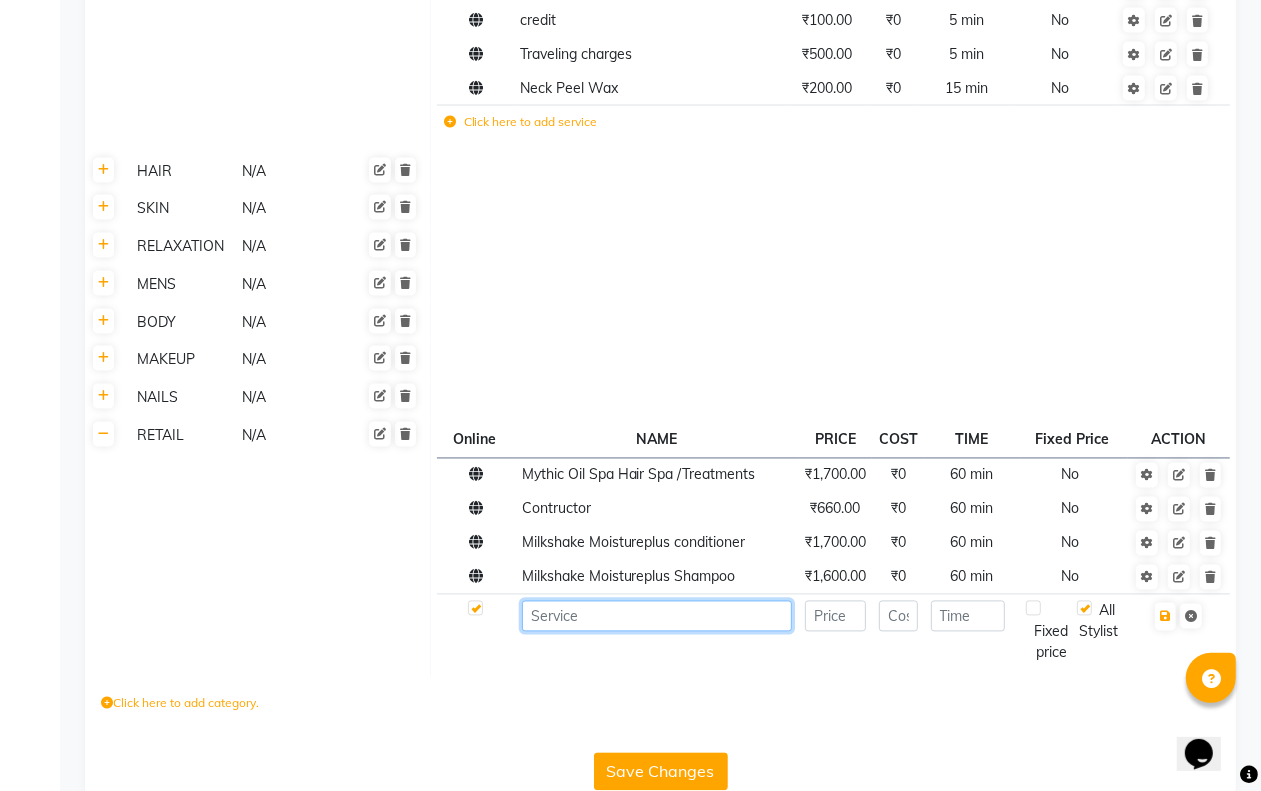 click 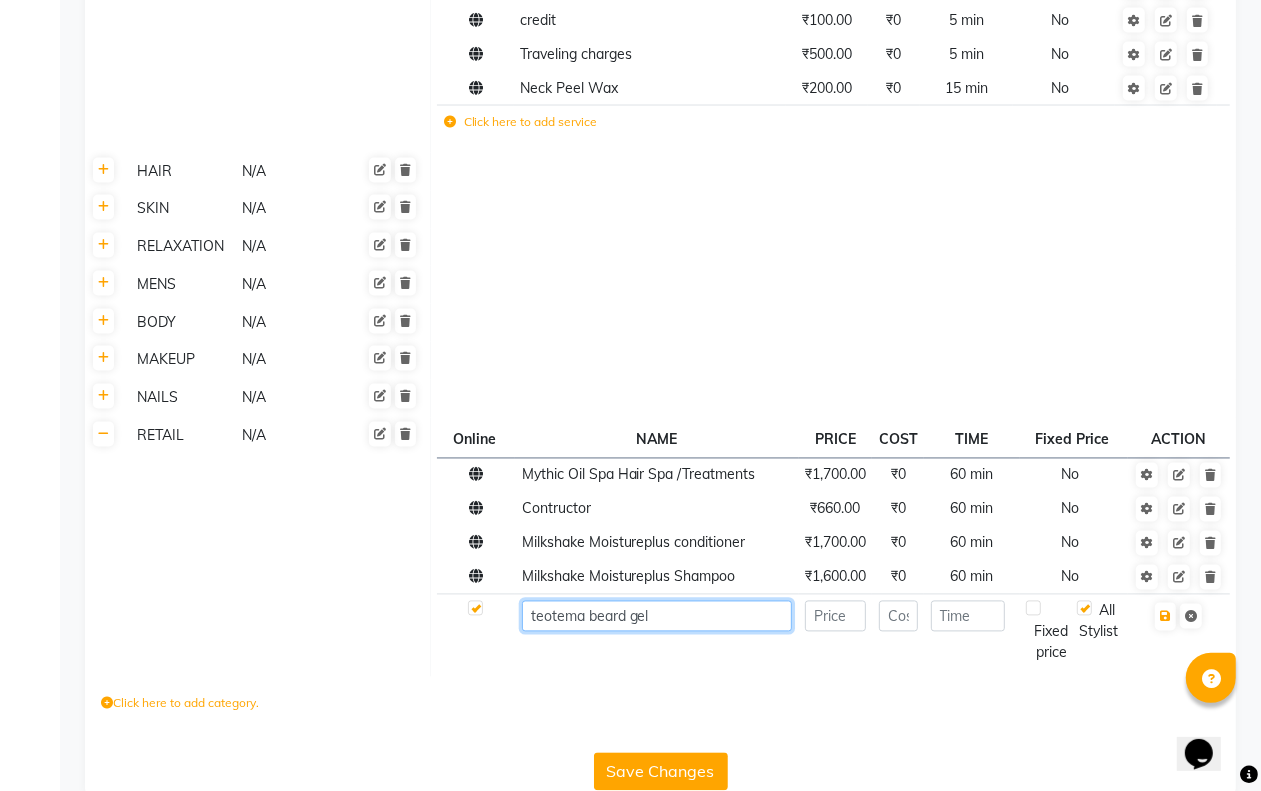 type on "teotema beard gel" 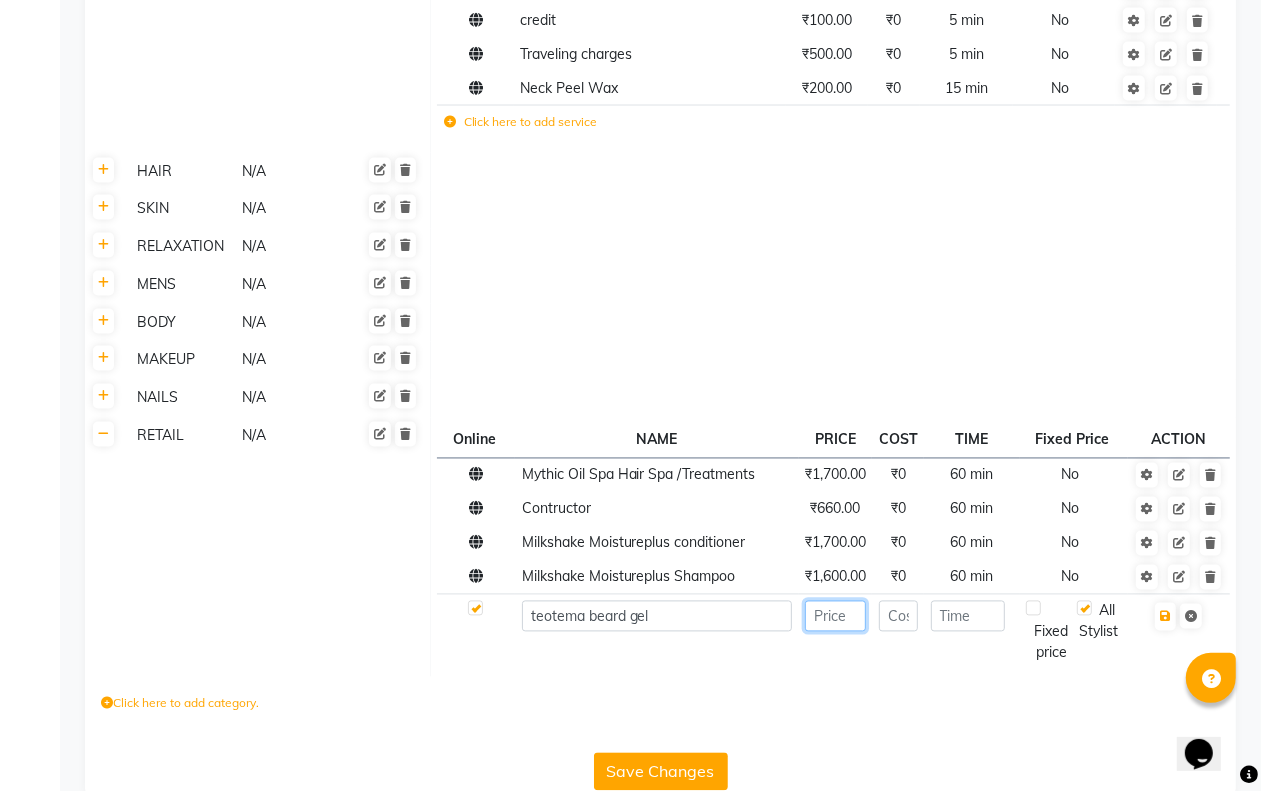 click 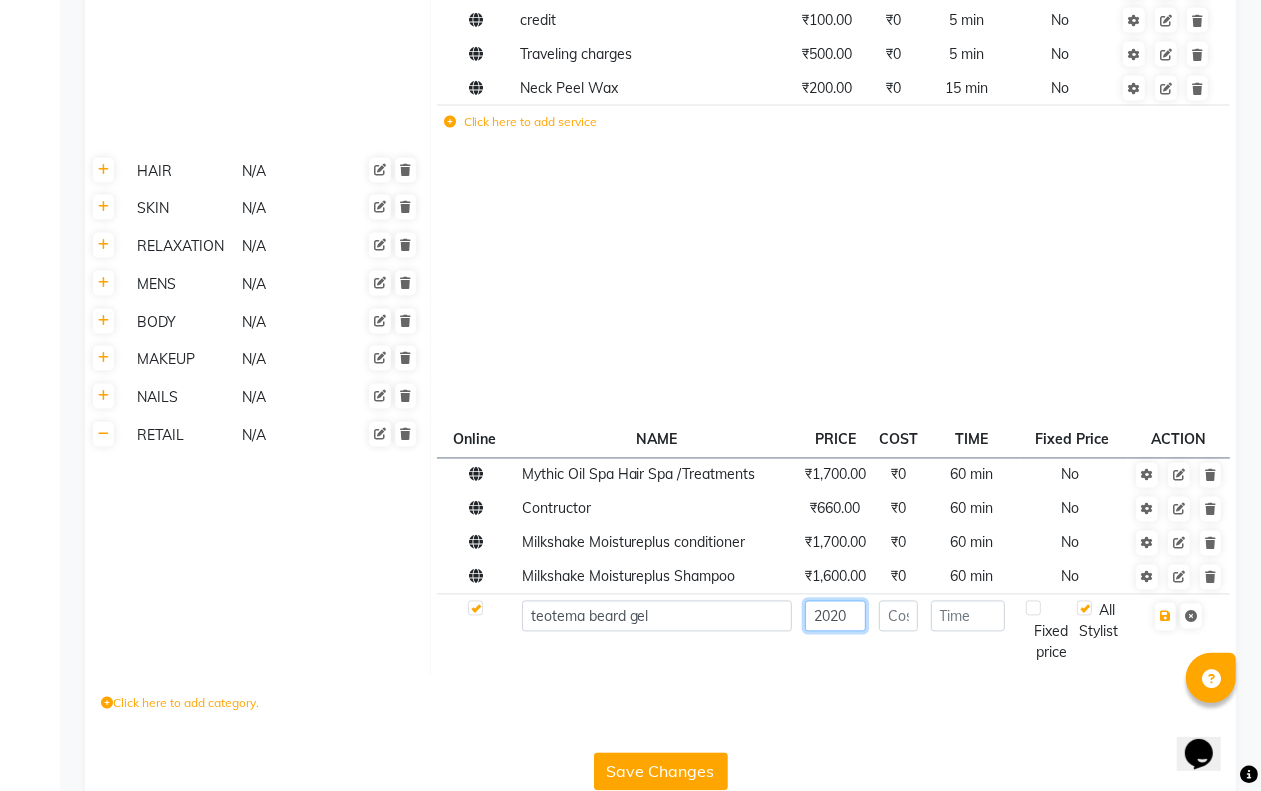 type on "2020" 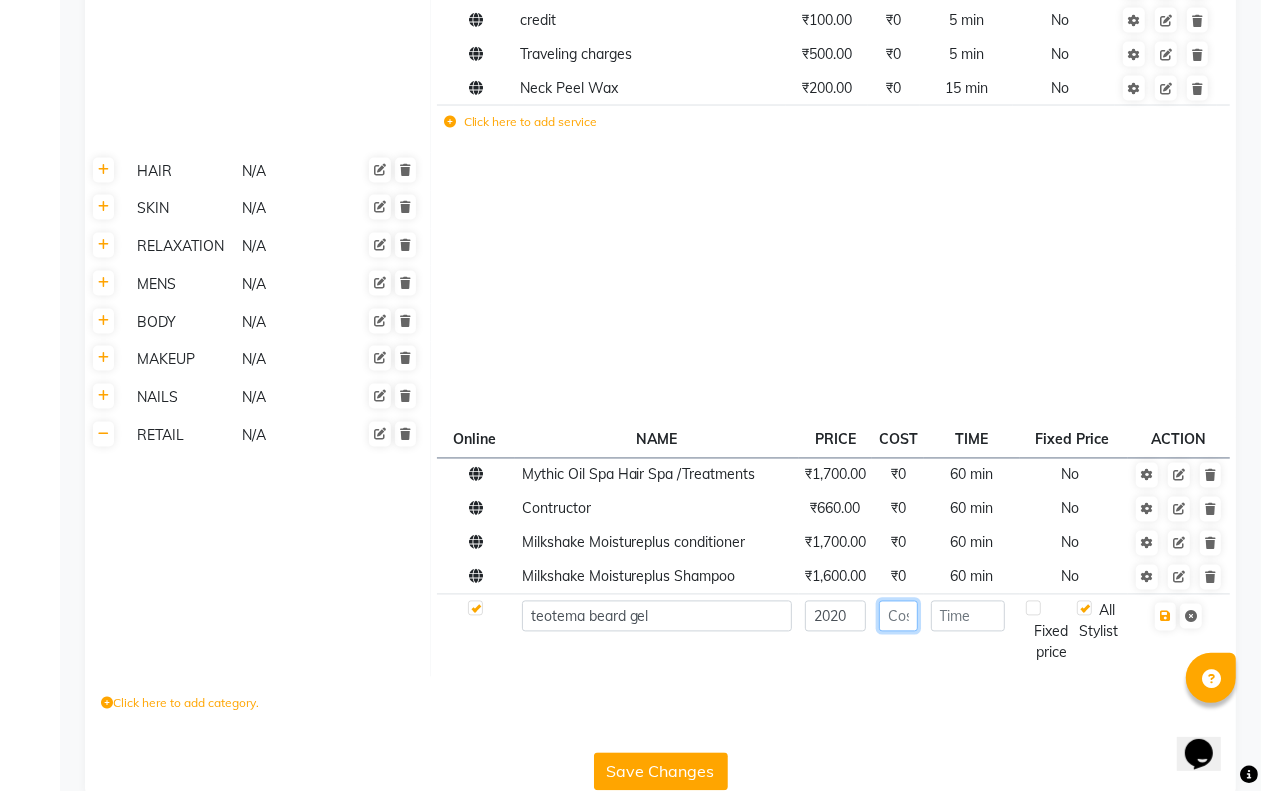 click 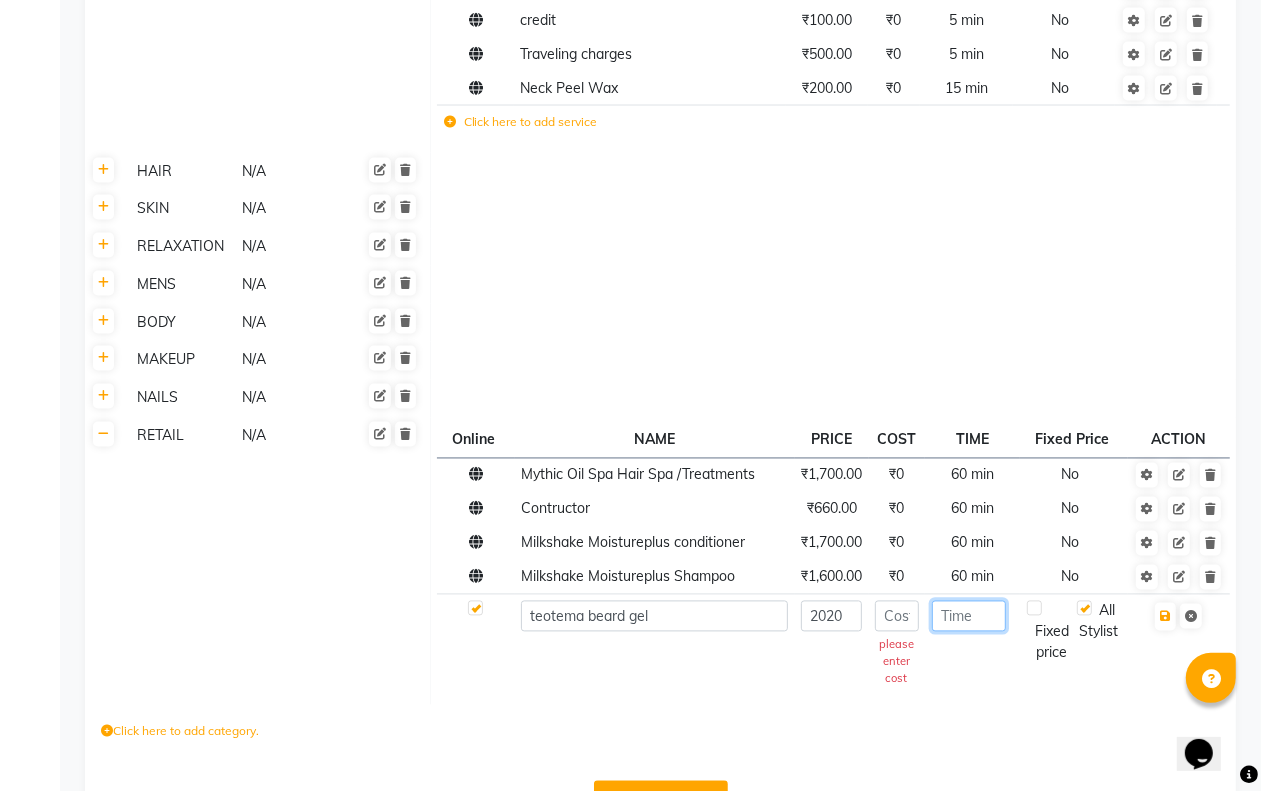 click 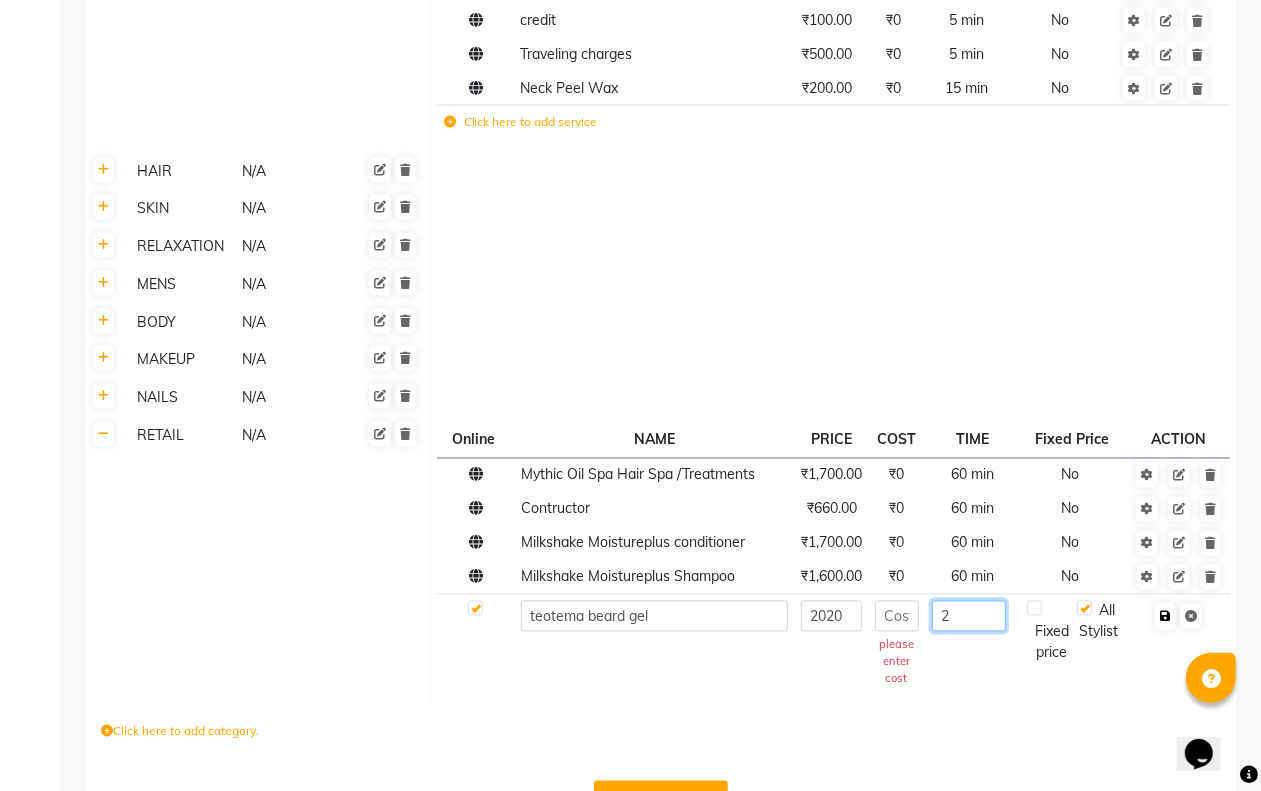 type on "2" 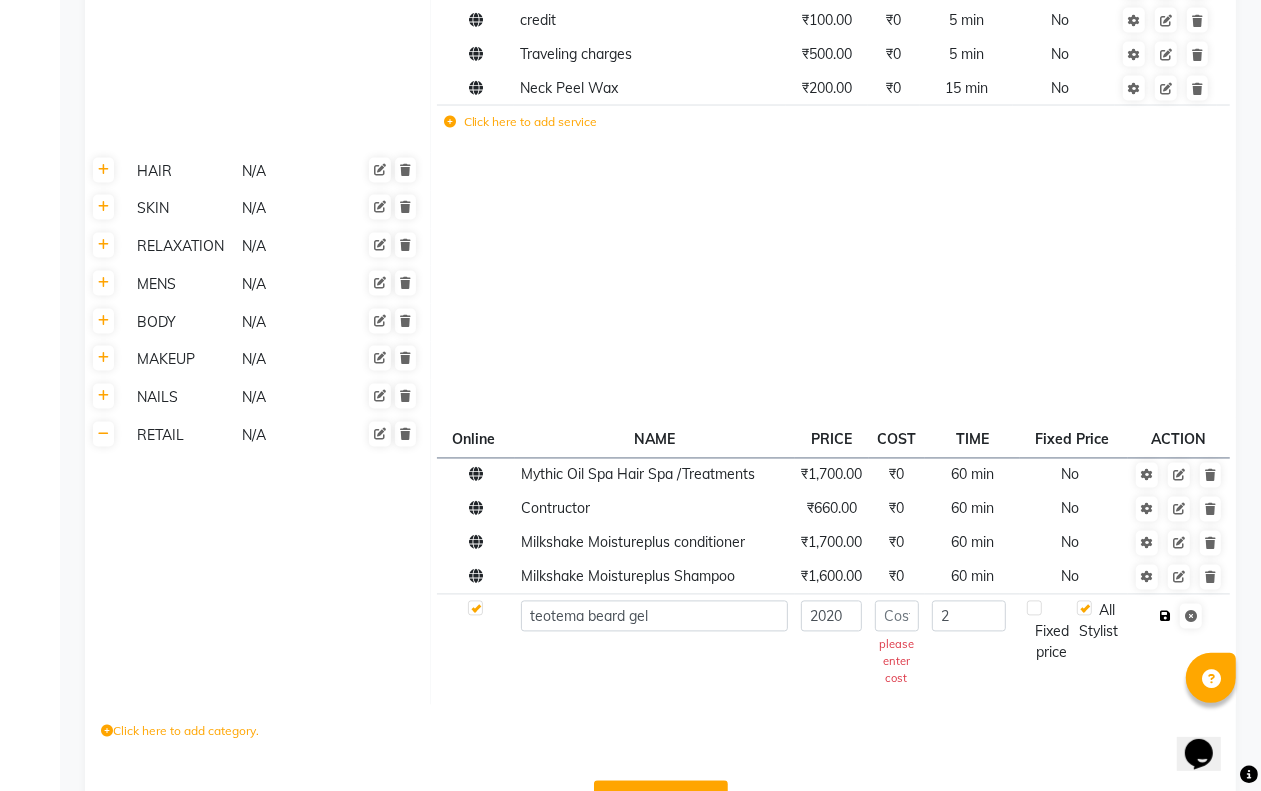 click at bounding box center [1165, 617] 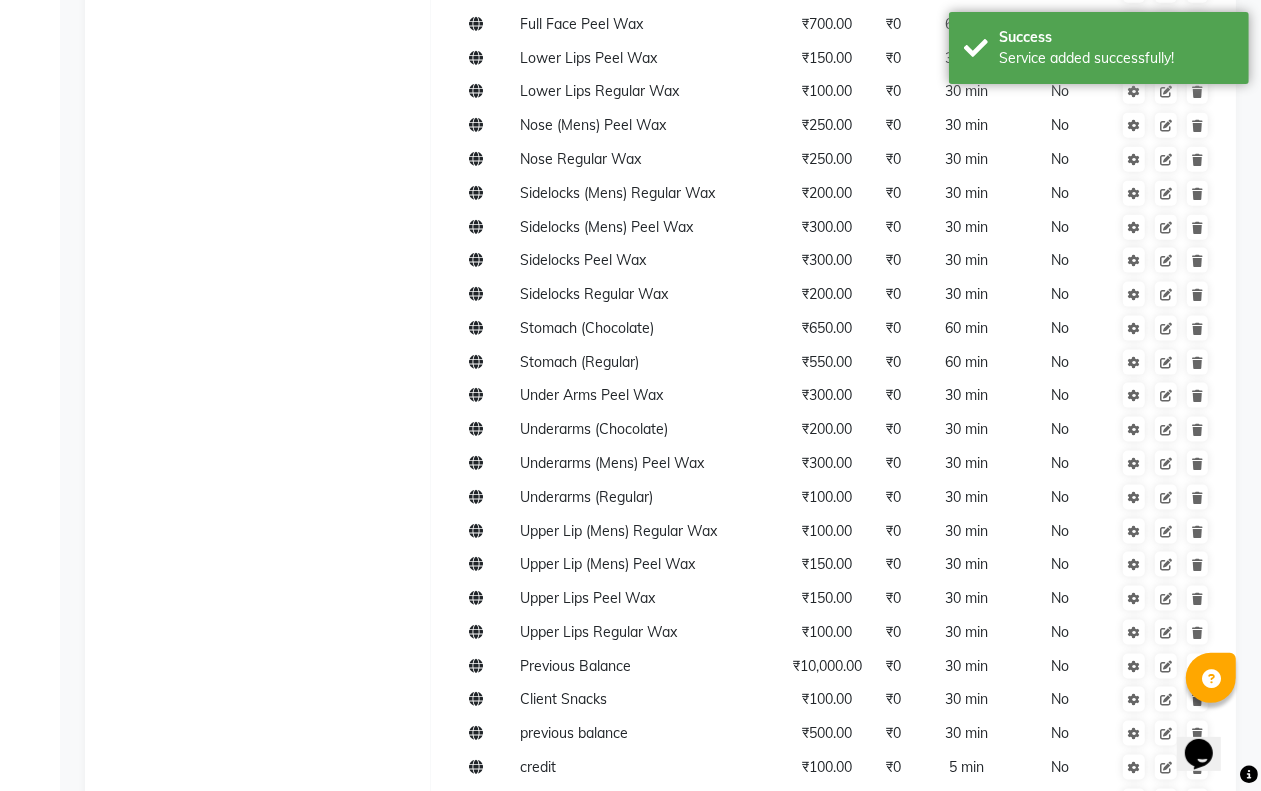 scroll, scrollTop: 1647, scrollLeft: 0, axis: vertical 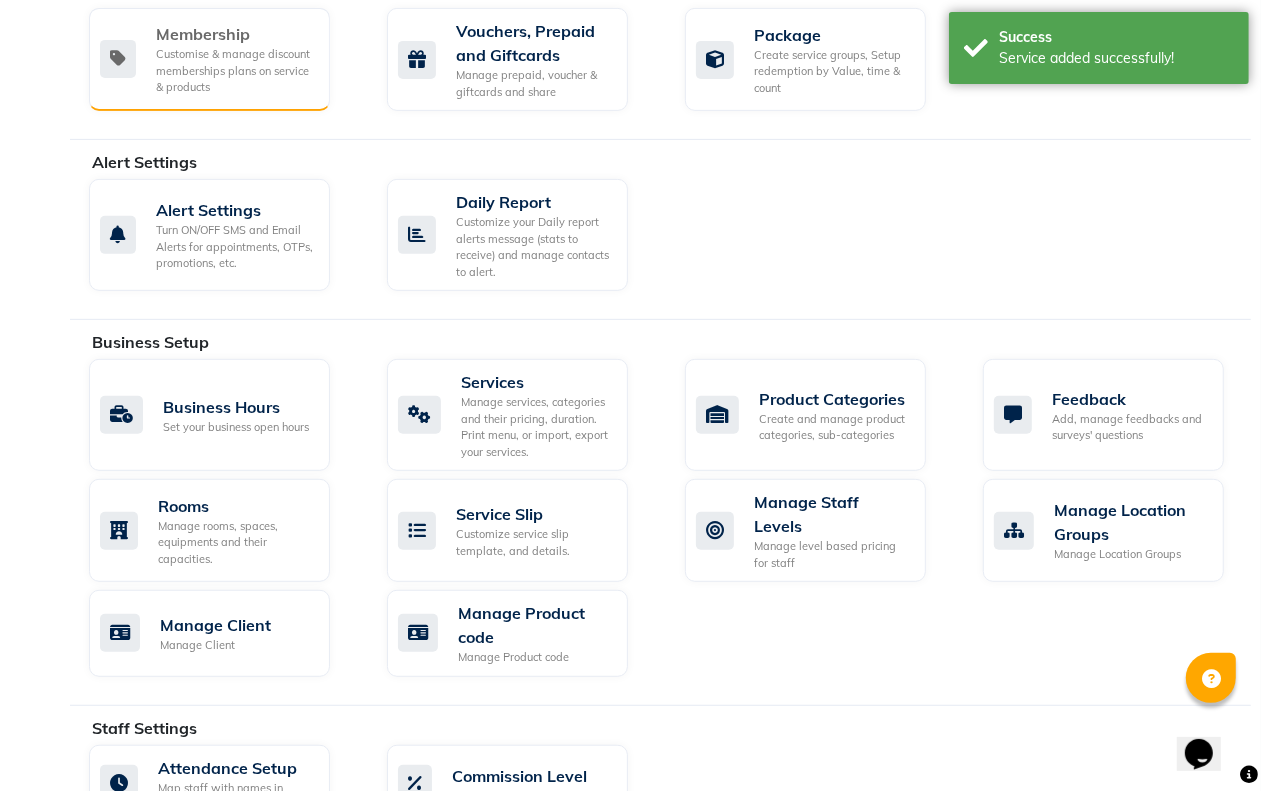 select on "service" 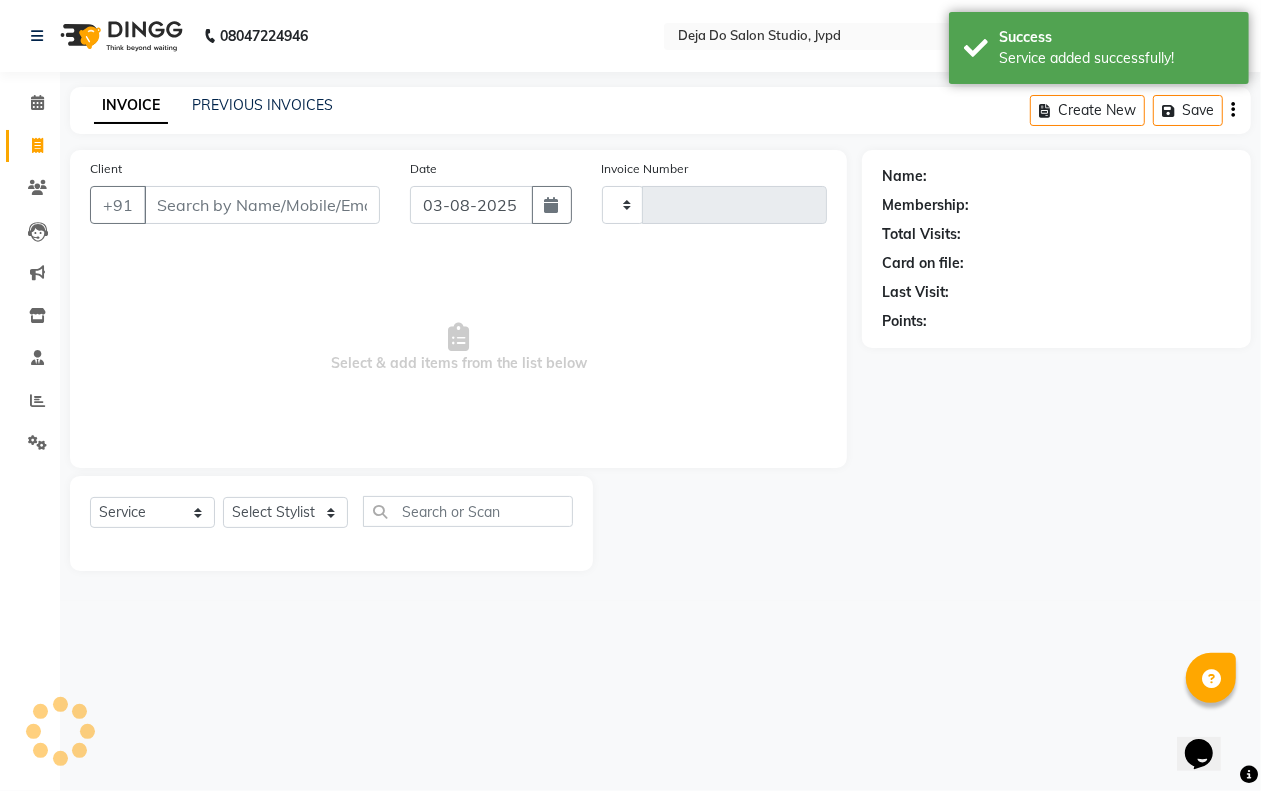 type on "1150" 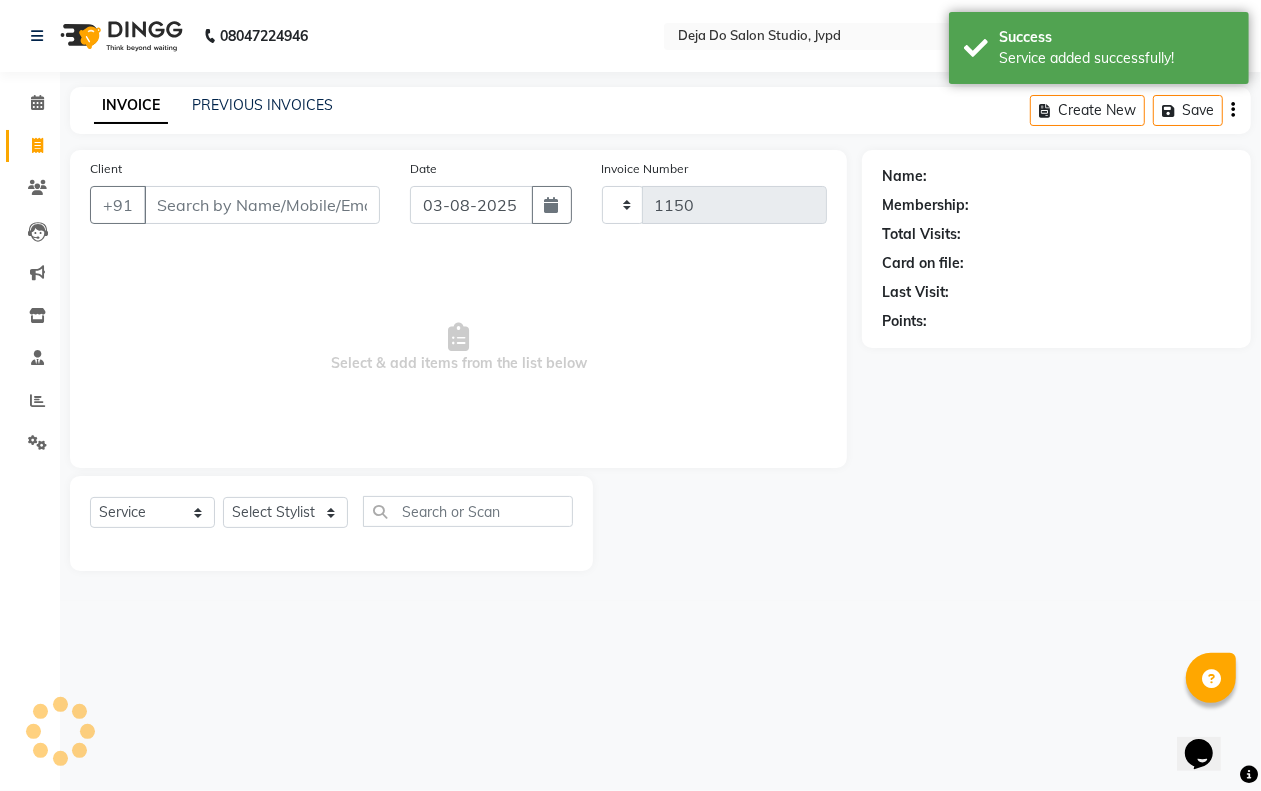 scroll, scrollTop: 0, scrollLeft: 0, axis: both 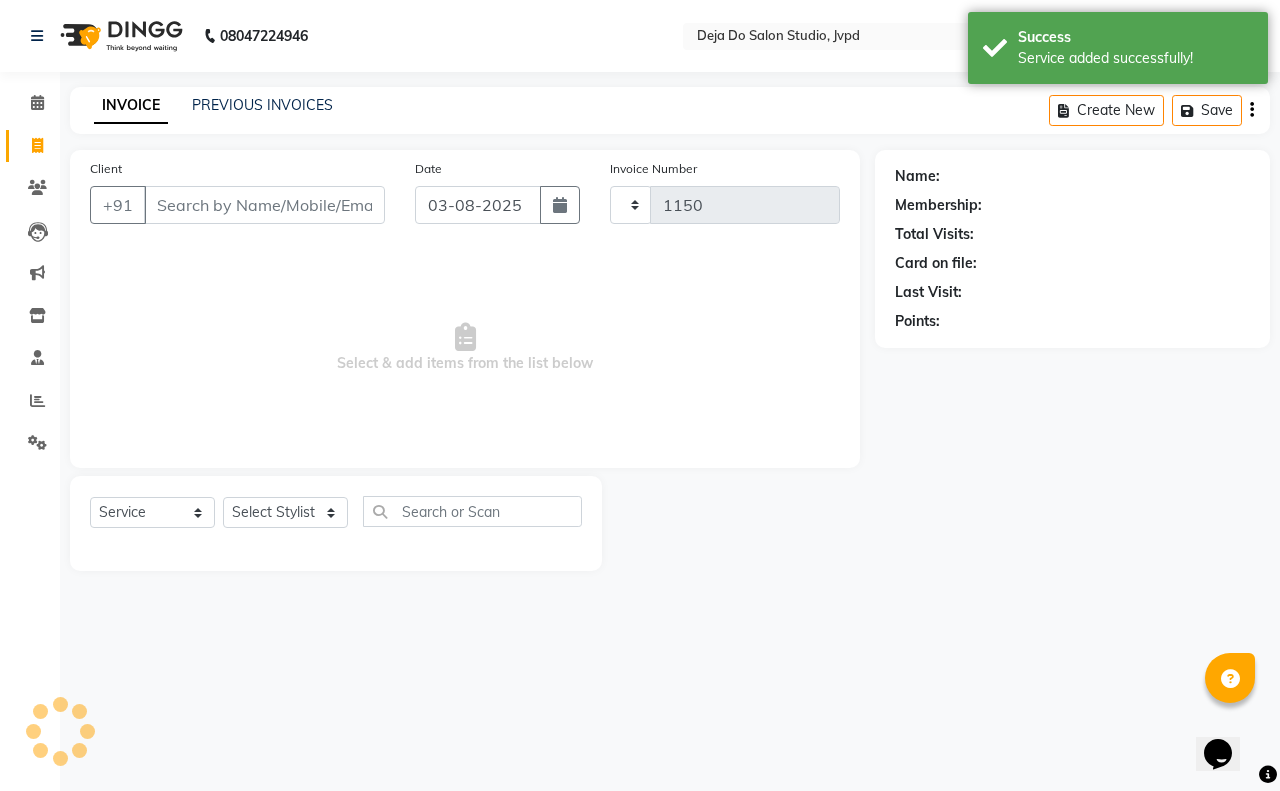 select on "7295" 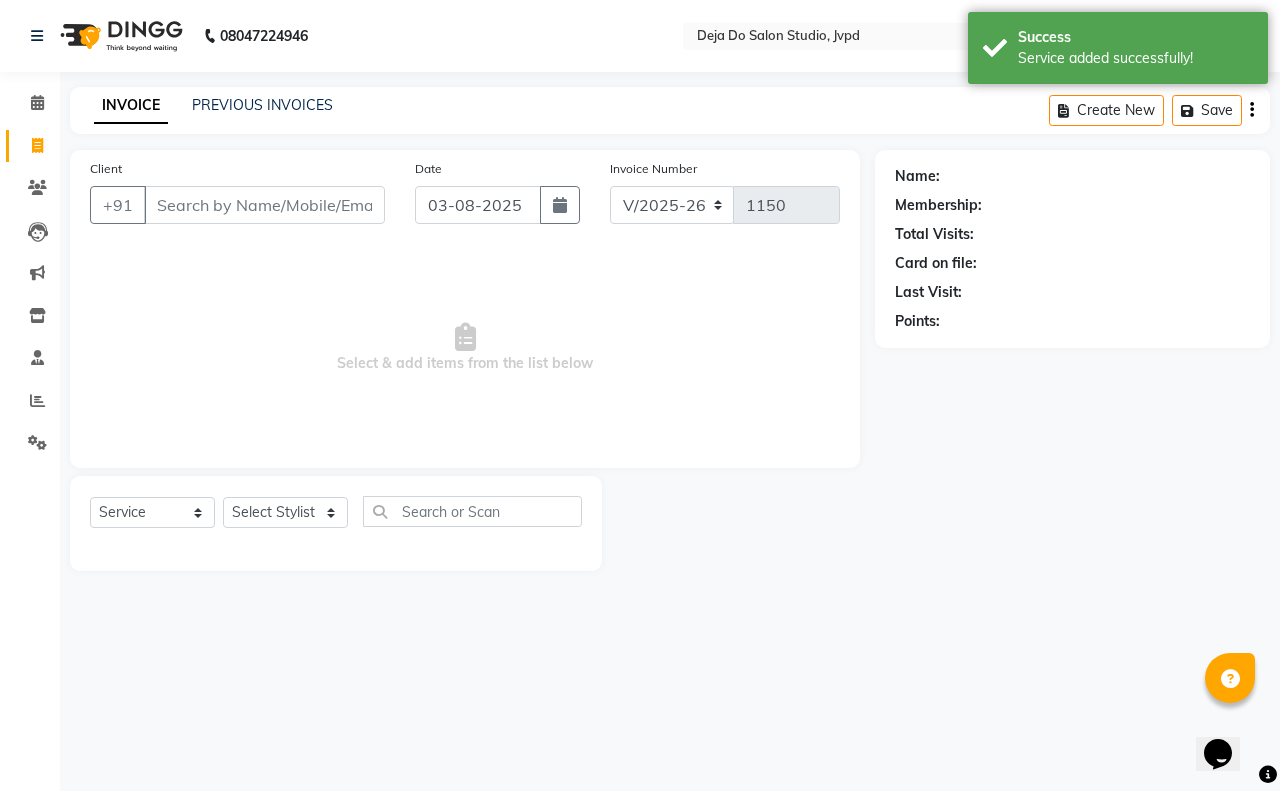 click on "Client" at bounding box center [264, 205] 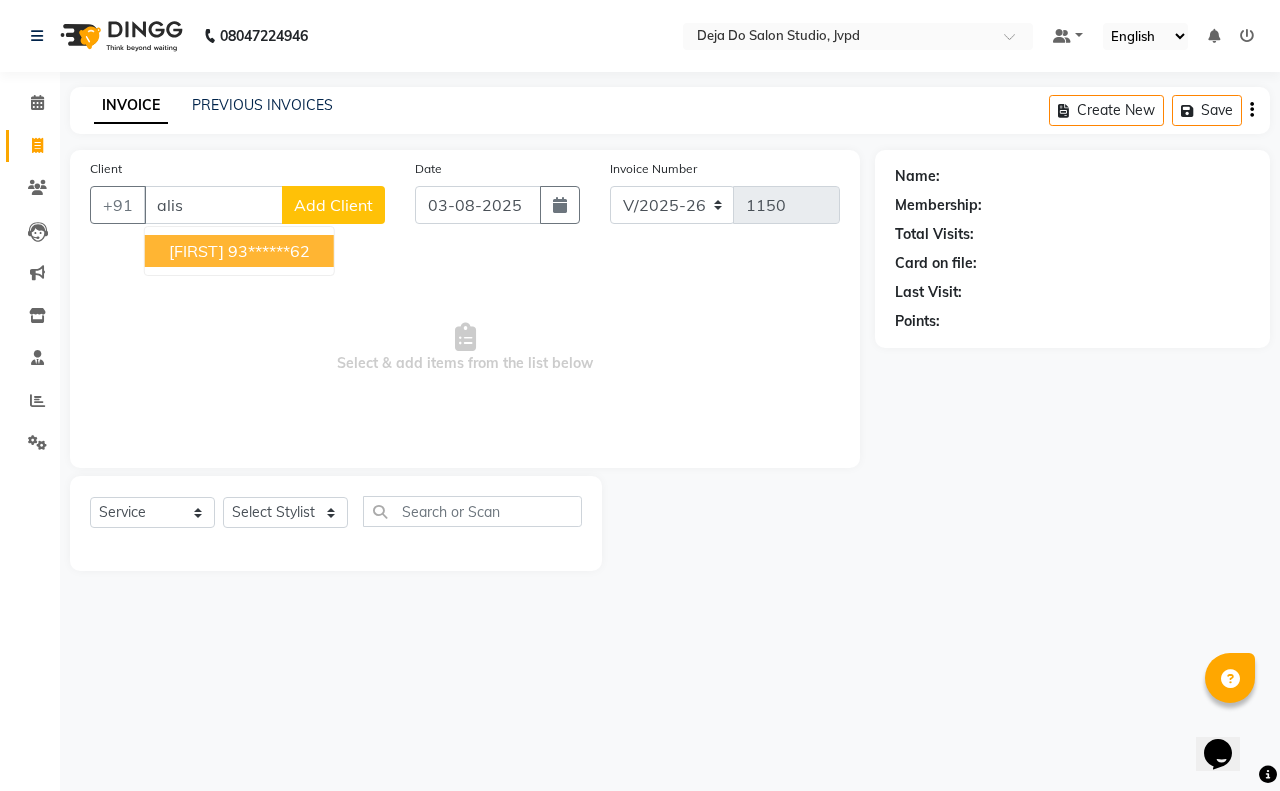 click on "93******62" at bounding box center (269, 251) 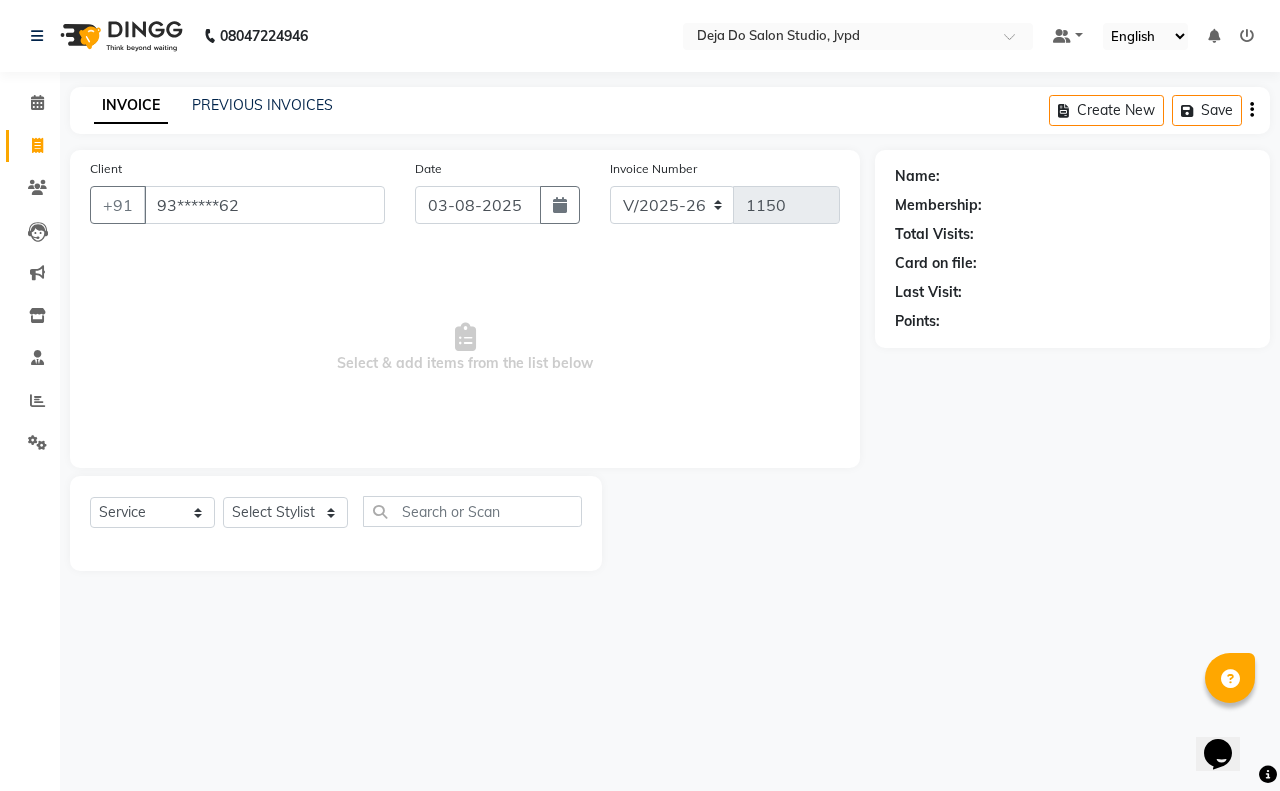 type on "93******62" 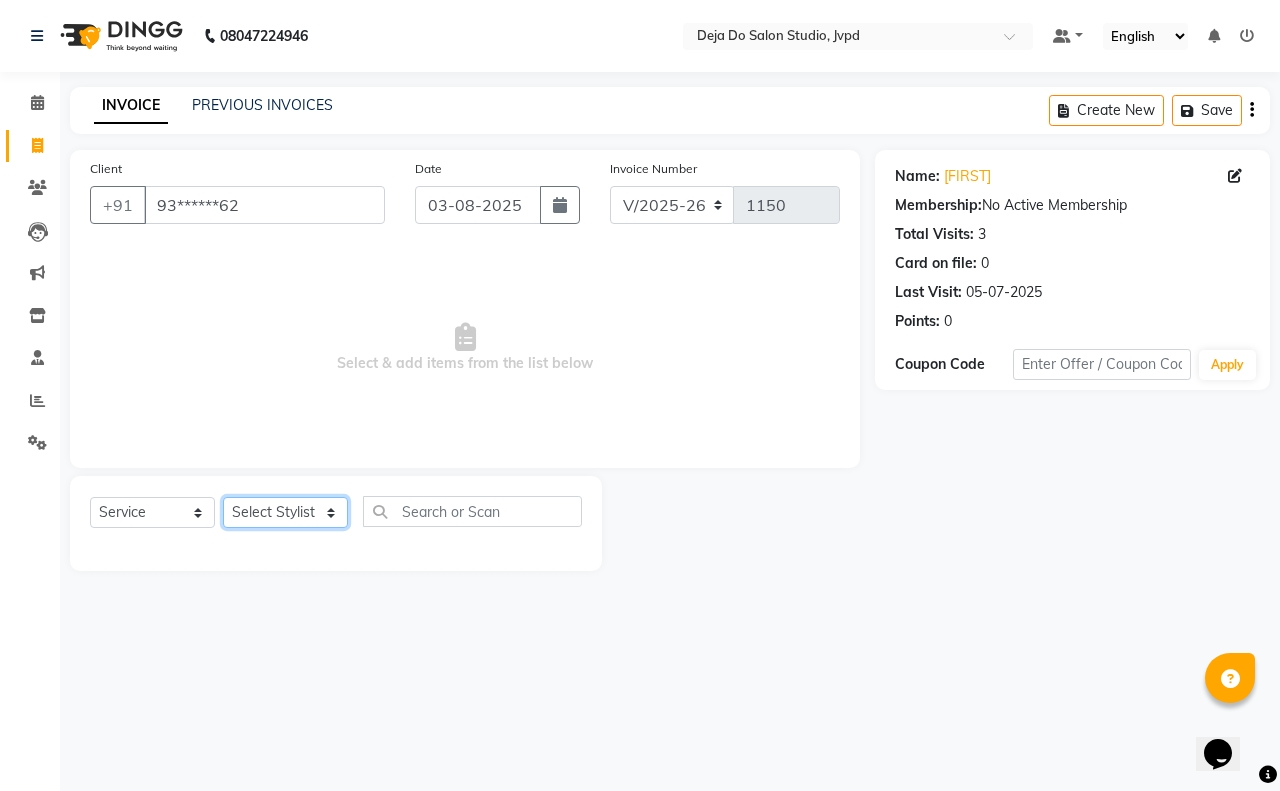 click on "Select Stylist Aditi Admin Anam  Sheikh  Arifa Shaikh Danish  Salamani Farida Fatima Kasbe Namya salian Rashi Mayur Sakina Rupani Shefali  shetty Shuaib Salamani Sumaiya sayed Sushma Pelage" 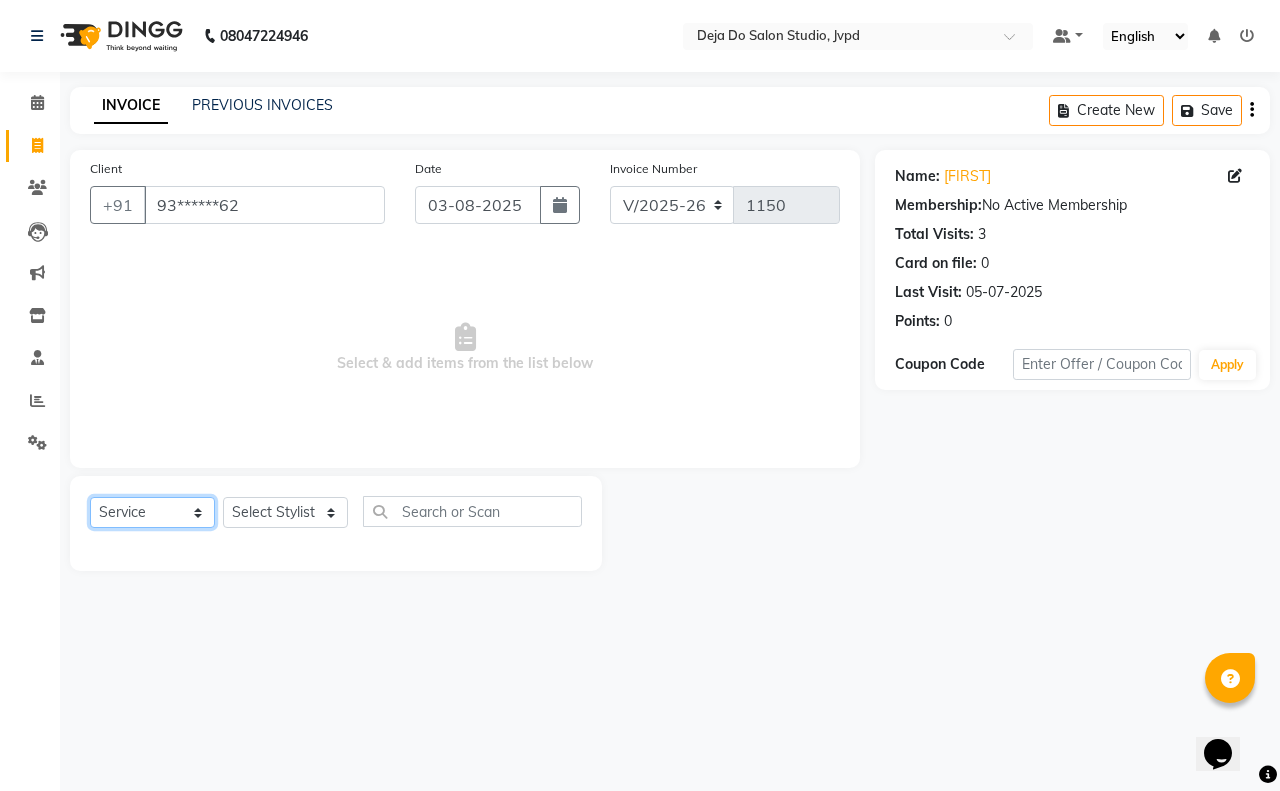 click on "Select  Service  Product  Membership  Package Voucher Prepaid Gift Card" 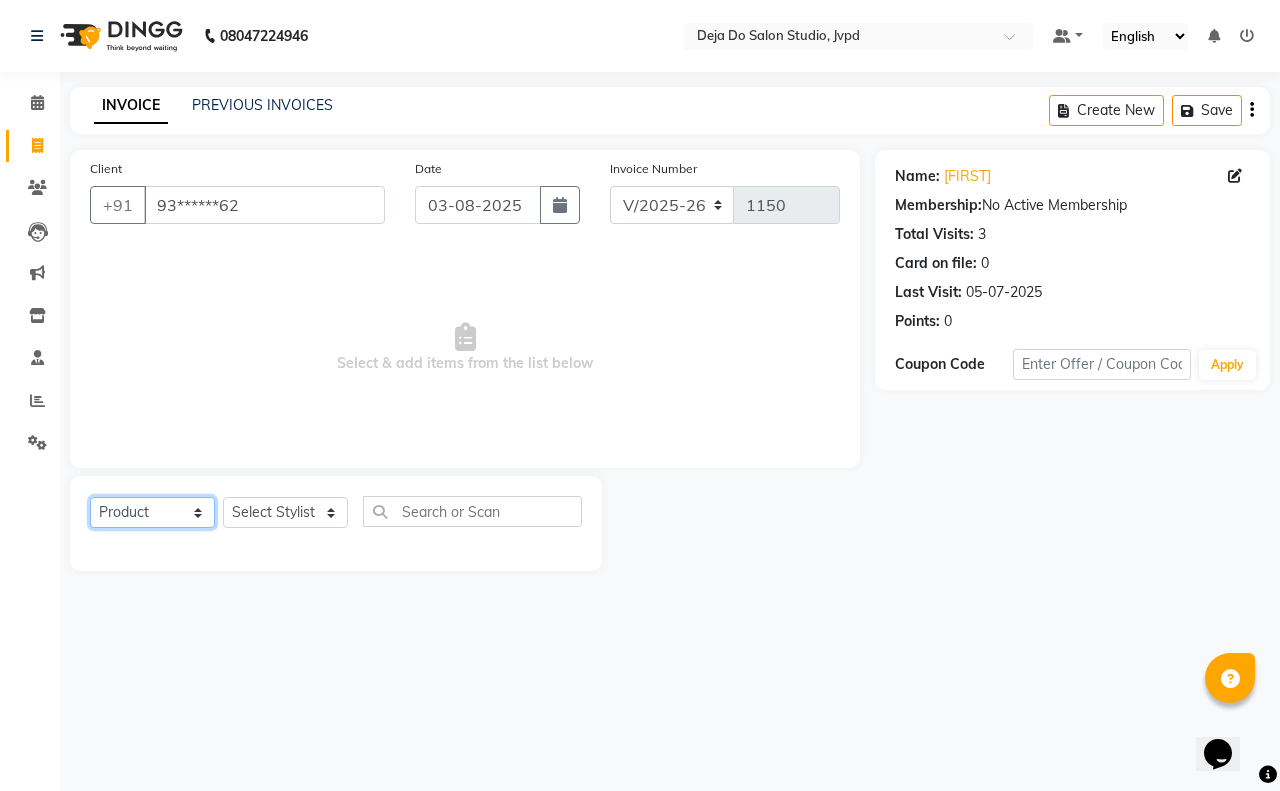 click on "Select  Service  Product  Membership  Package Voucher Prepaid Gift Card" 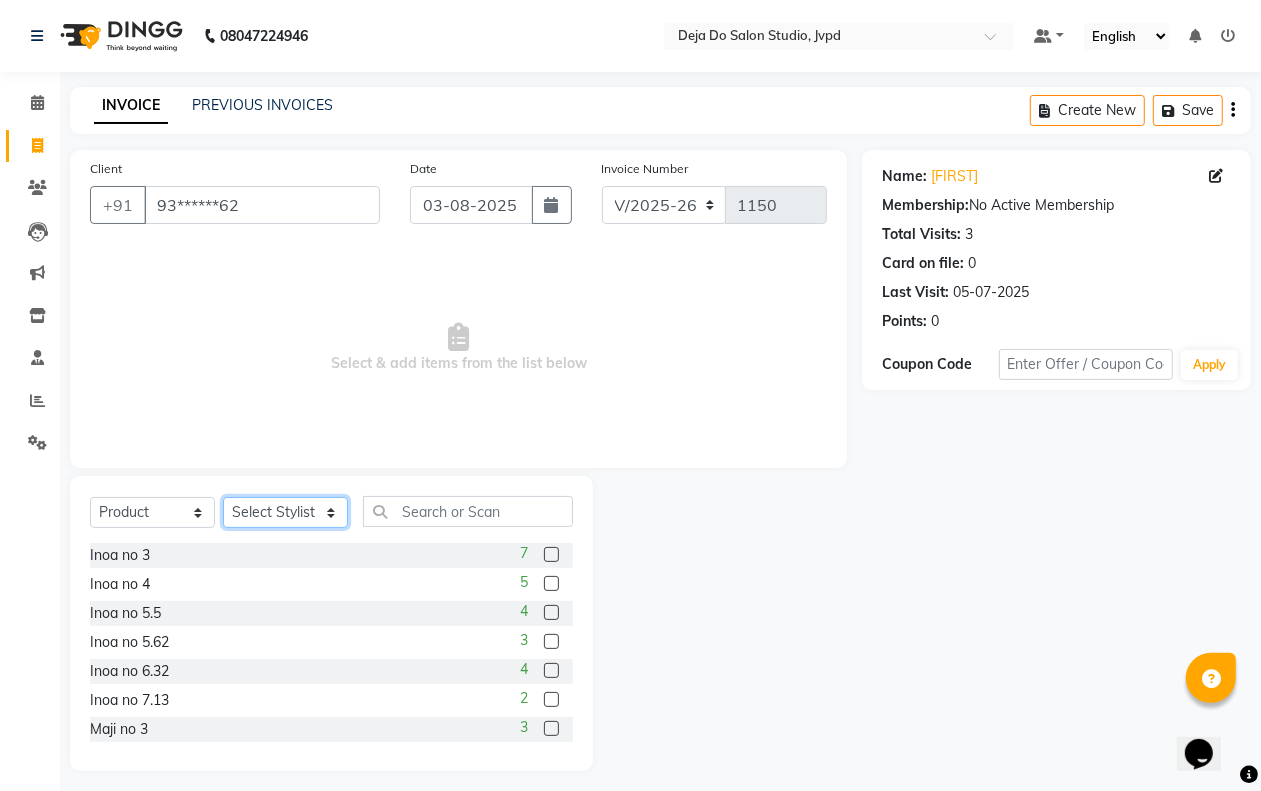 click on "Select Stylist Aditi Admin Anam  Sheikh  Arifa Shaikh Danish  Salamani Farida Fatima Kasbe Namya salian Rashi Mayur Sakina Rupani Shefali  shetty Shuaib Salamani Sumaiya sayed Sushma Pelage" 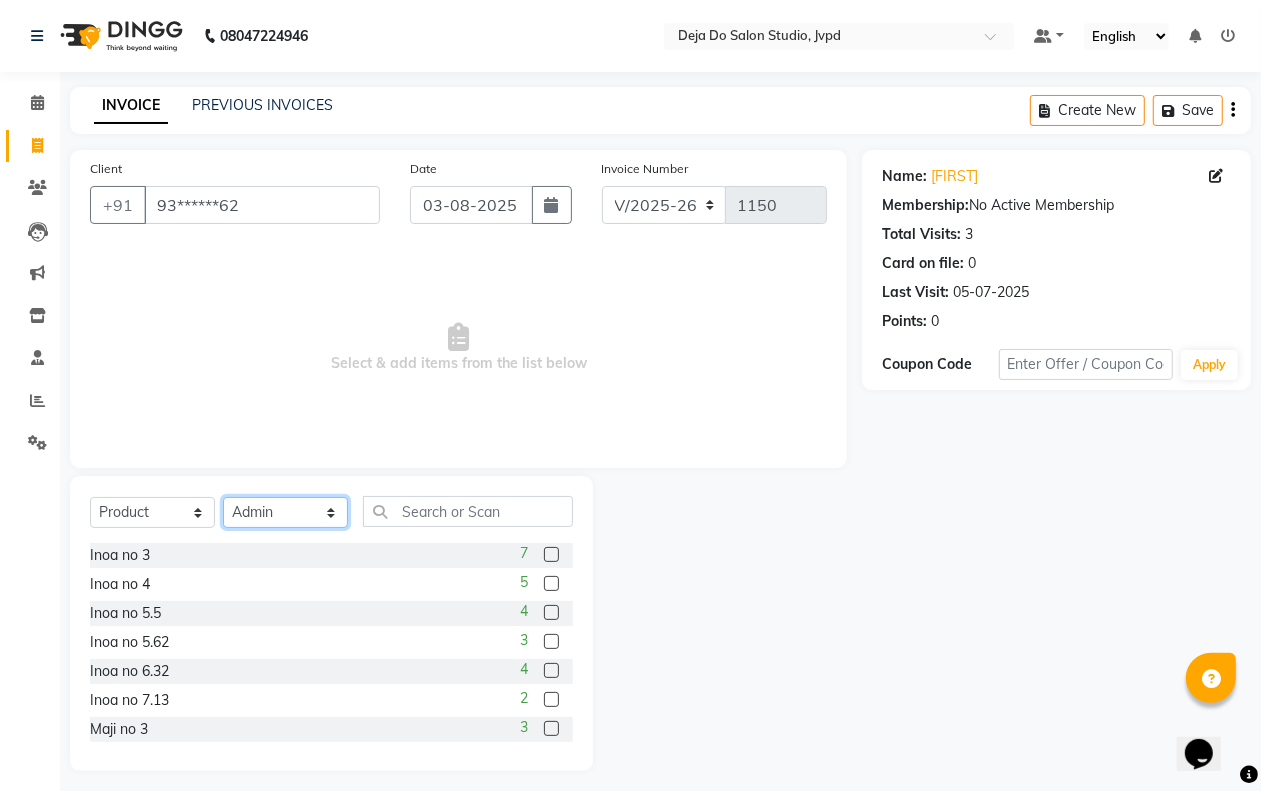 click on "Select Stylist Aditi Admin Anam  Sheikh  Arifa Shaikh Danish  Salamani Farida Fatima Kasbe Namya salian Rashi Mayur Sakina Rupani Shefali  shetty Shuaib Salamani Sumaiya sayed Sushma Pelage" 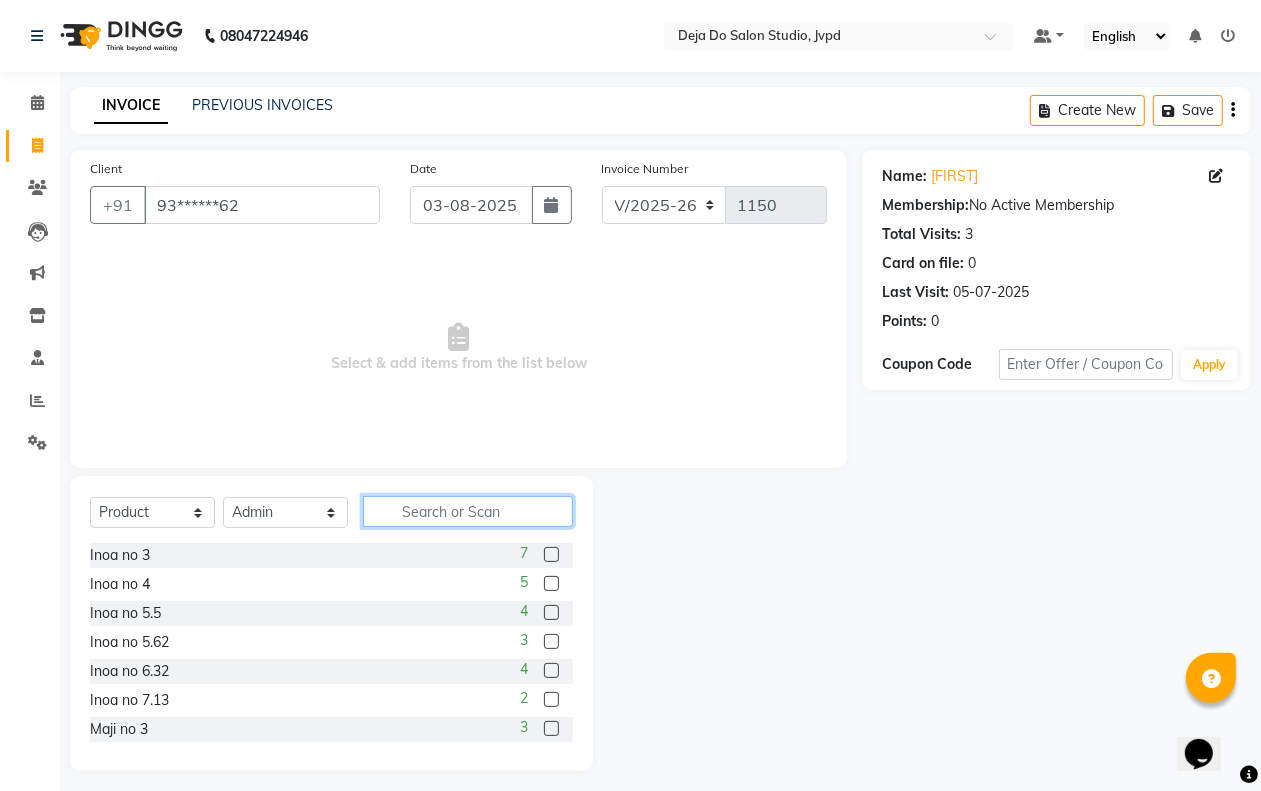 click 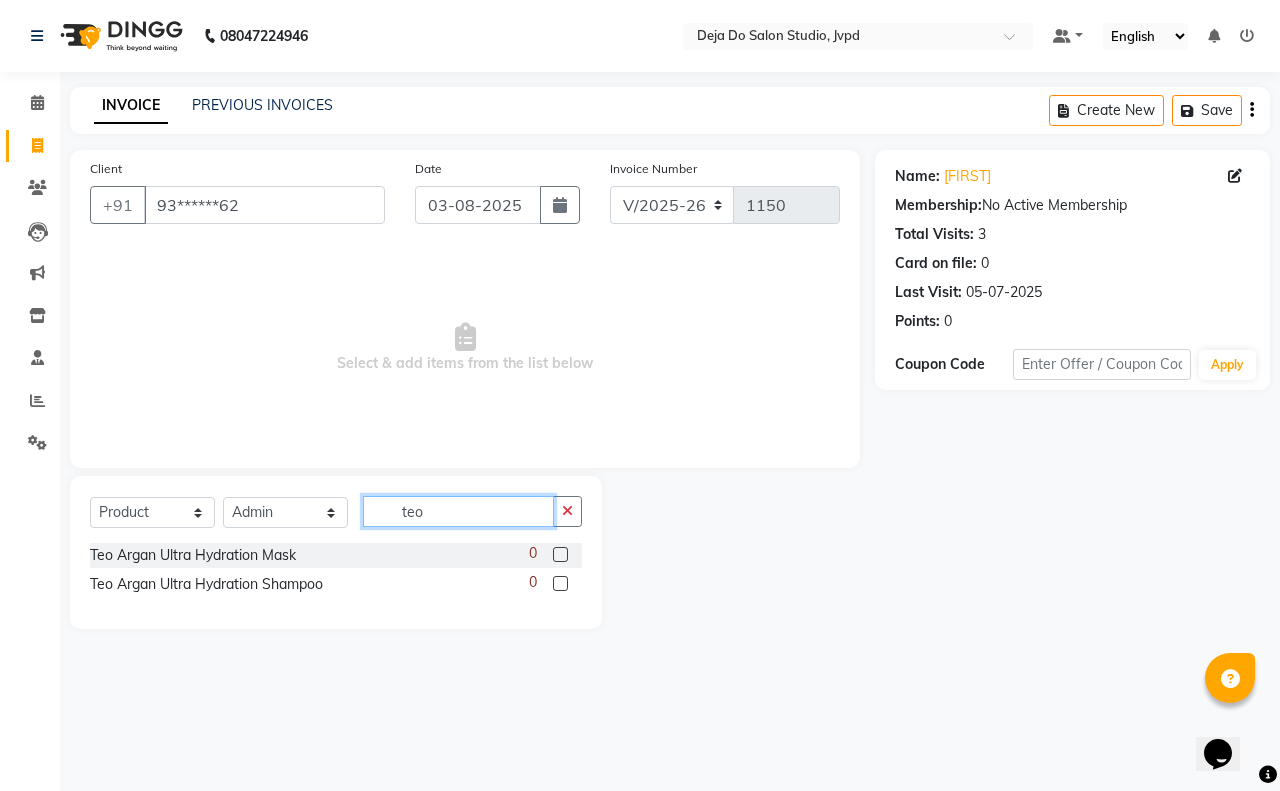 type on "teo" 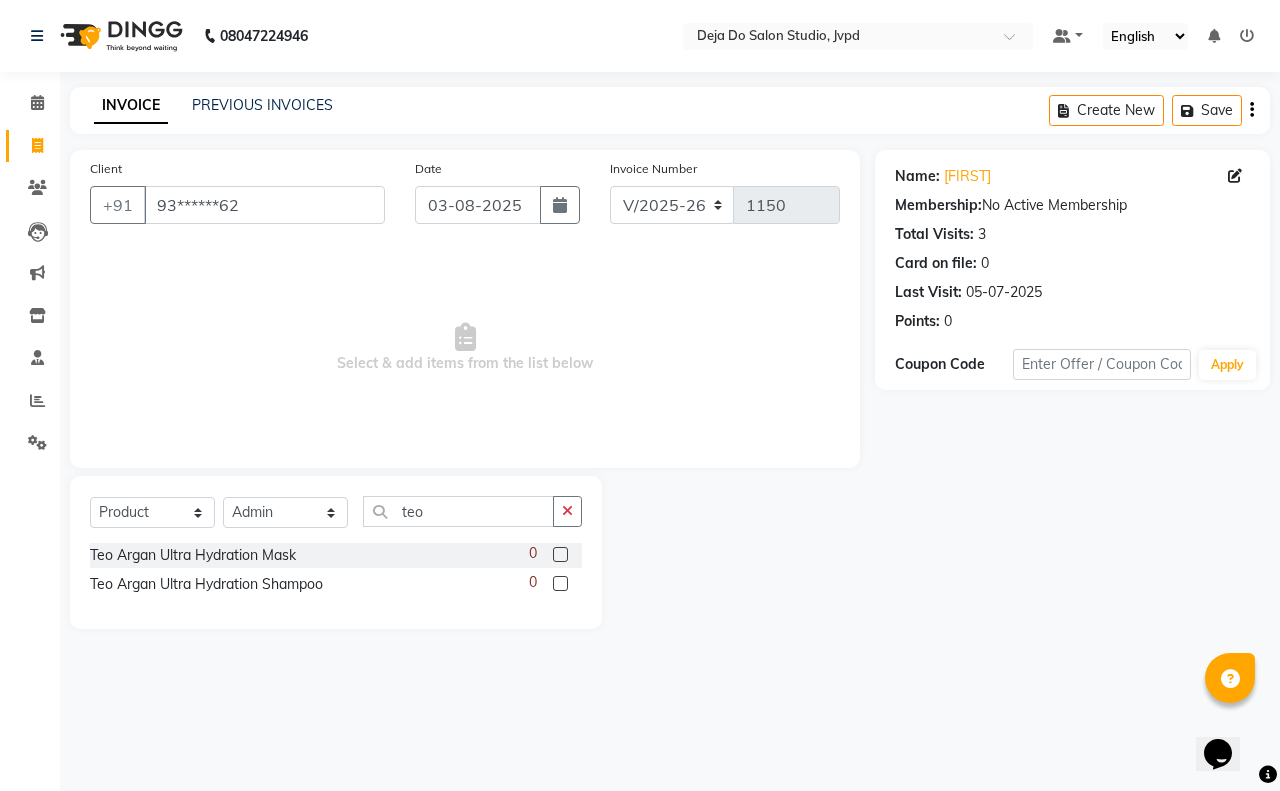 click on "Select Service Product Membership Package Voucher Prepaid Gift Card Select Stylist [FIRST] [LAST] [FIRST] [LAST] [FIRST] [LAST] [FIRST] [LAST] [FIRST] [LAST] [FIRST] [LAST] [FIRST] [LAST] [FIRST] [LAST] [FIRST] [LAST] [FIRST] [LAST] [FIRST] [LAST] [FIRST] [LAST] [FIRST] [LAST] [FIRST] [LAST] [FIRST] [LAST] [FIRST] [LAST] 0 0" 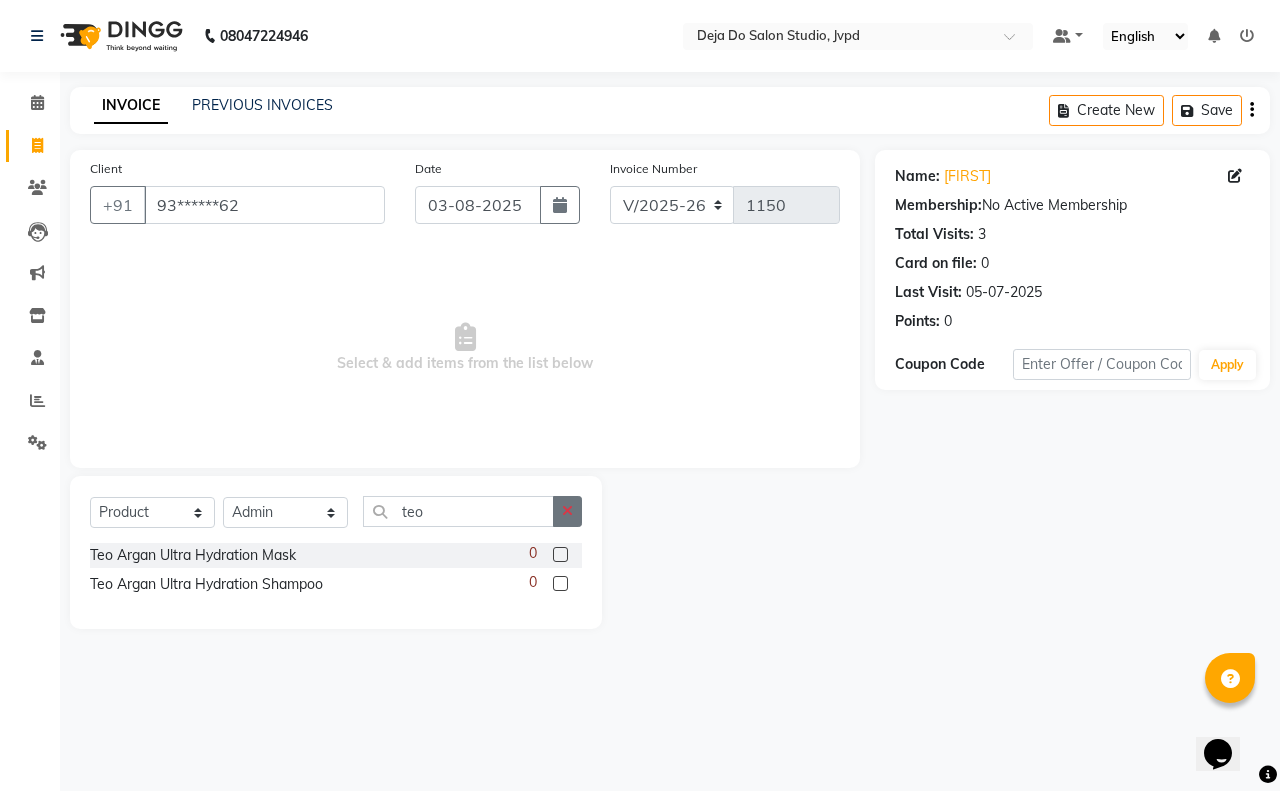 click 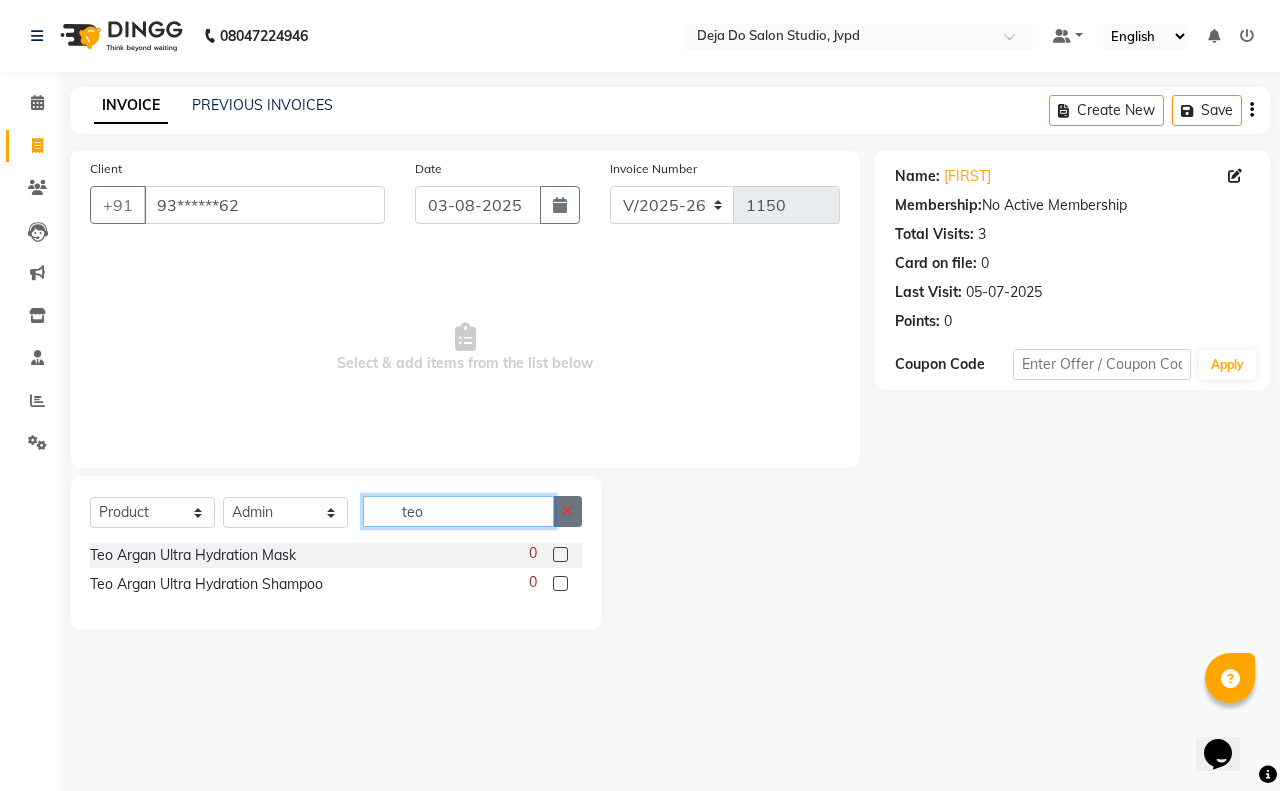 type 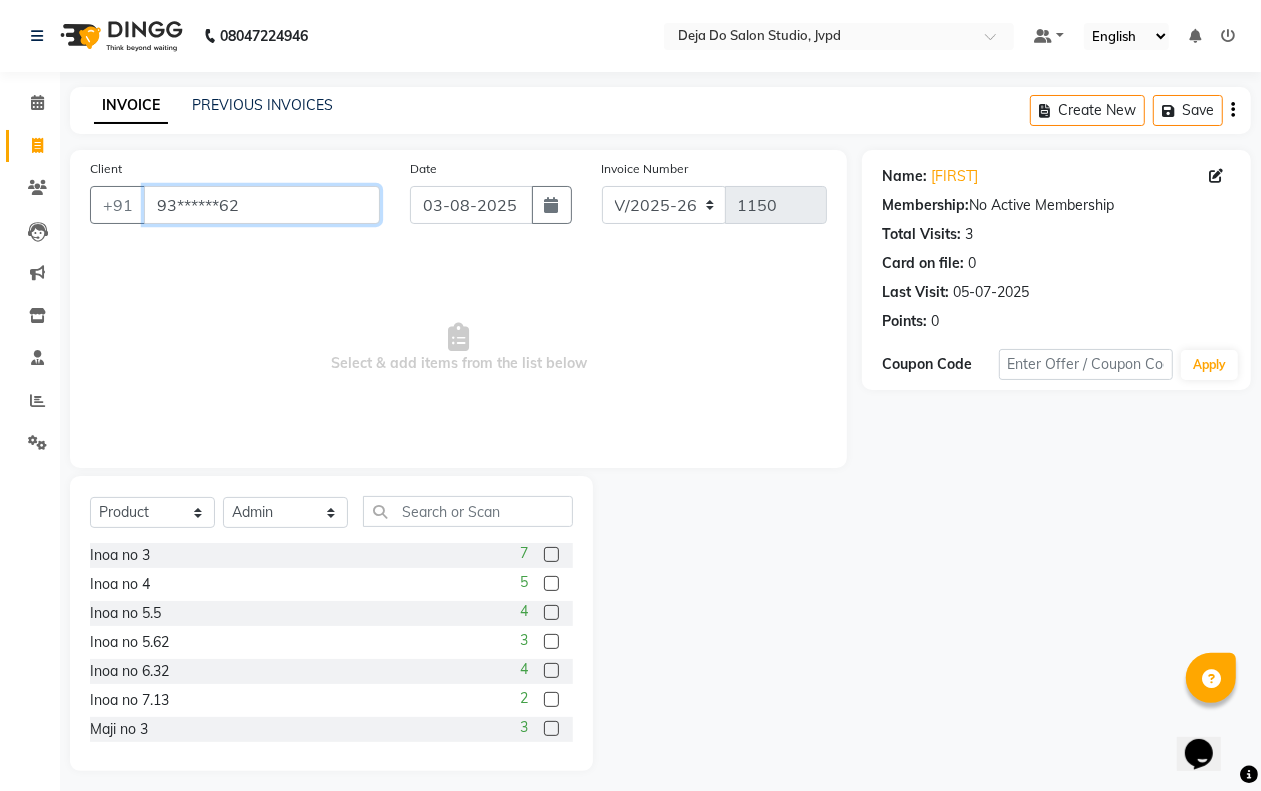 click on "93******62" at bounding box center (262, 205) 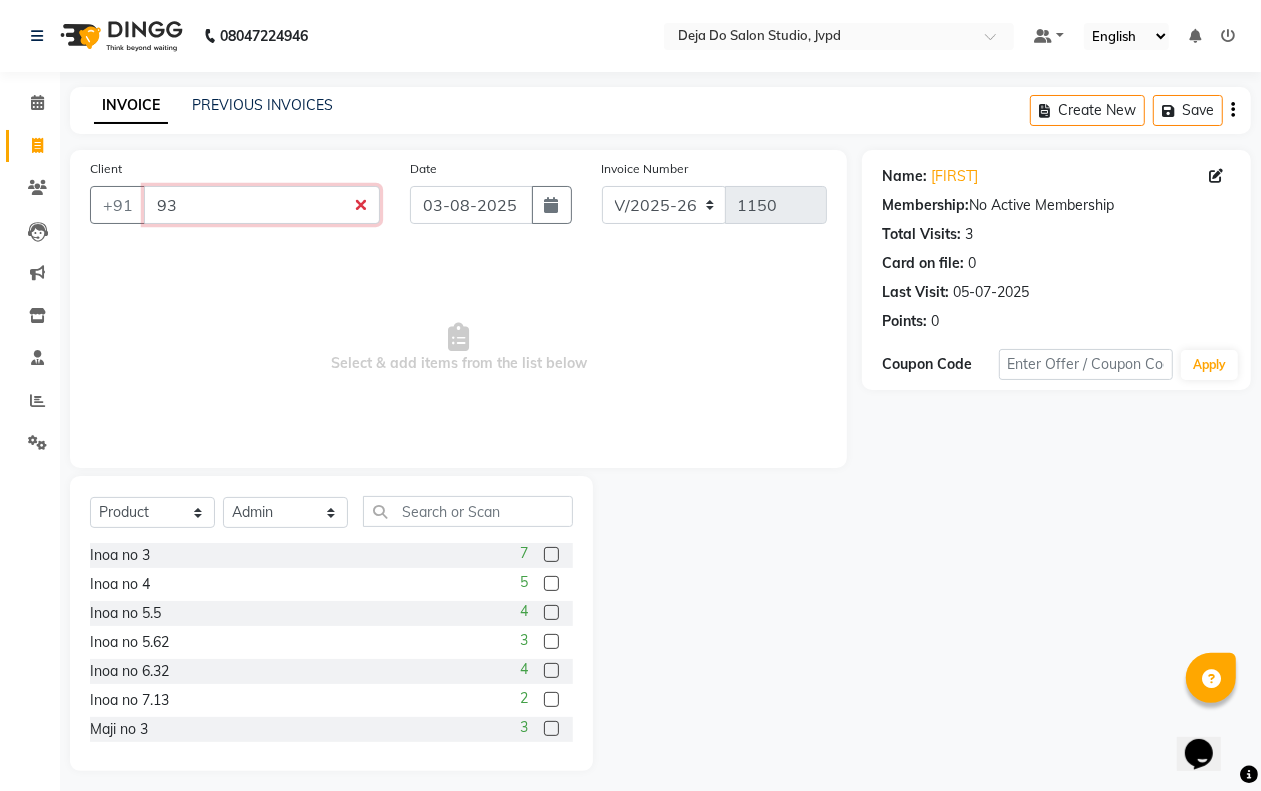 type on "9" 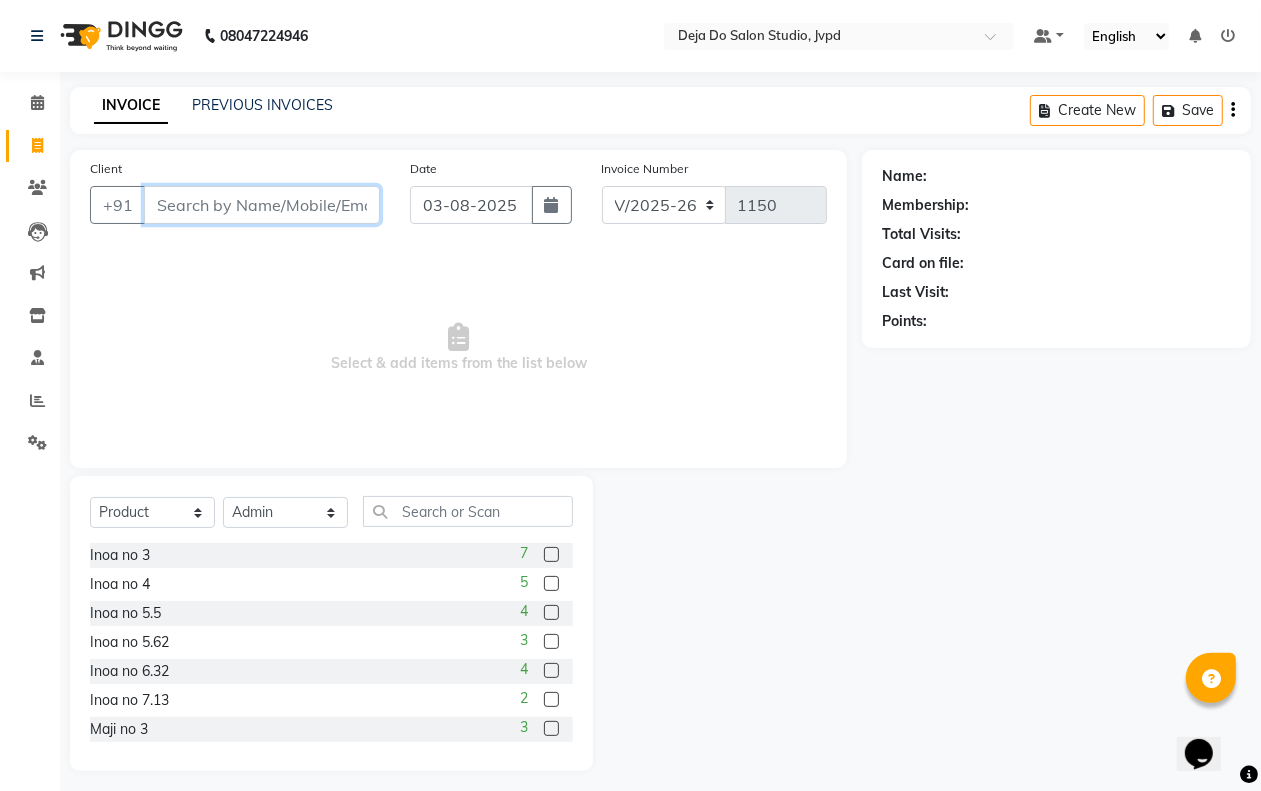 type 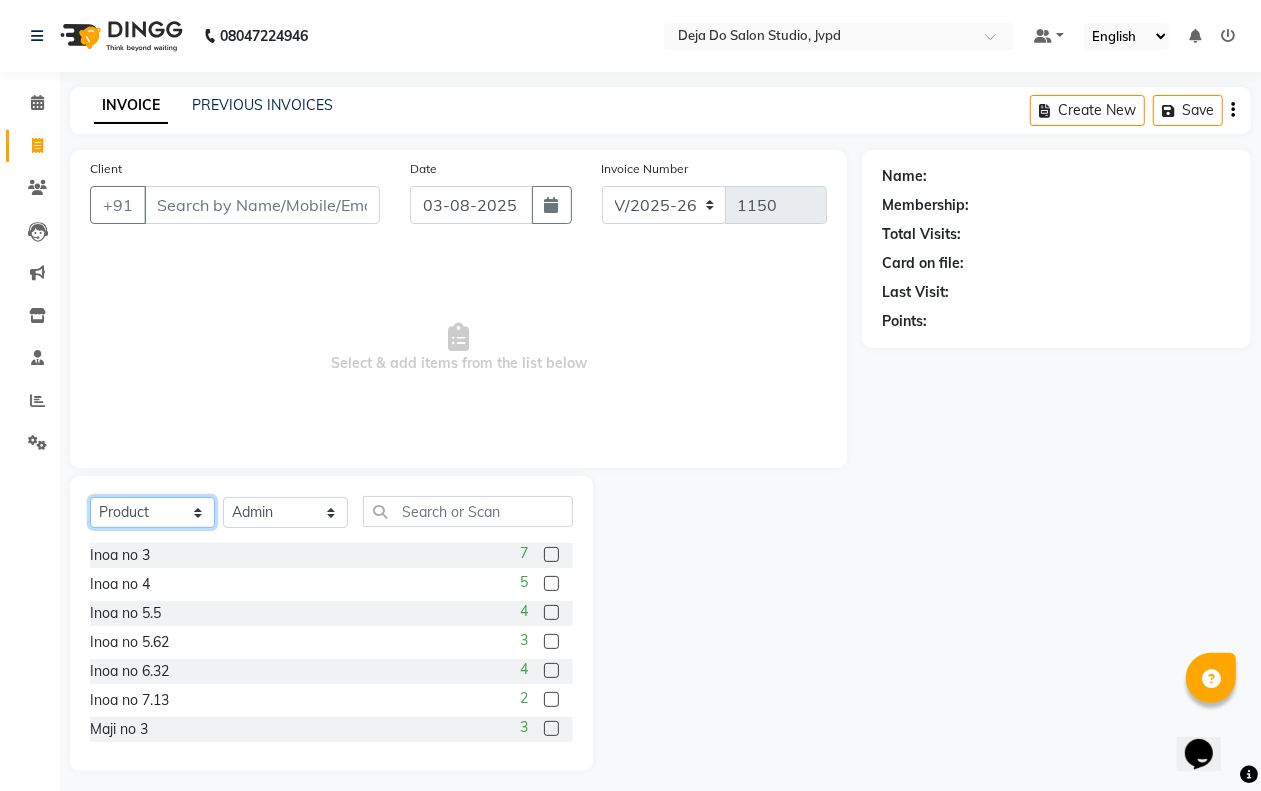 click on "Select  Service  Product  Membership  Package Voucher Prepaid Gift Card" 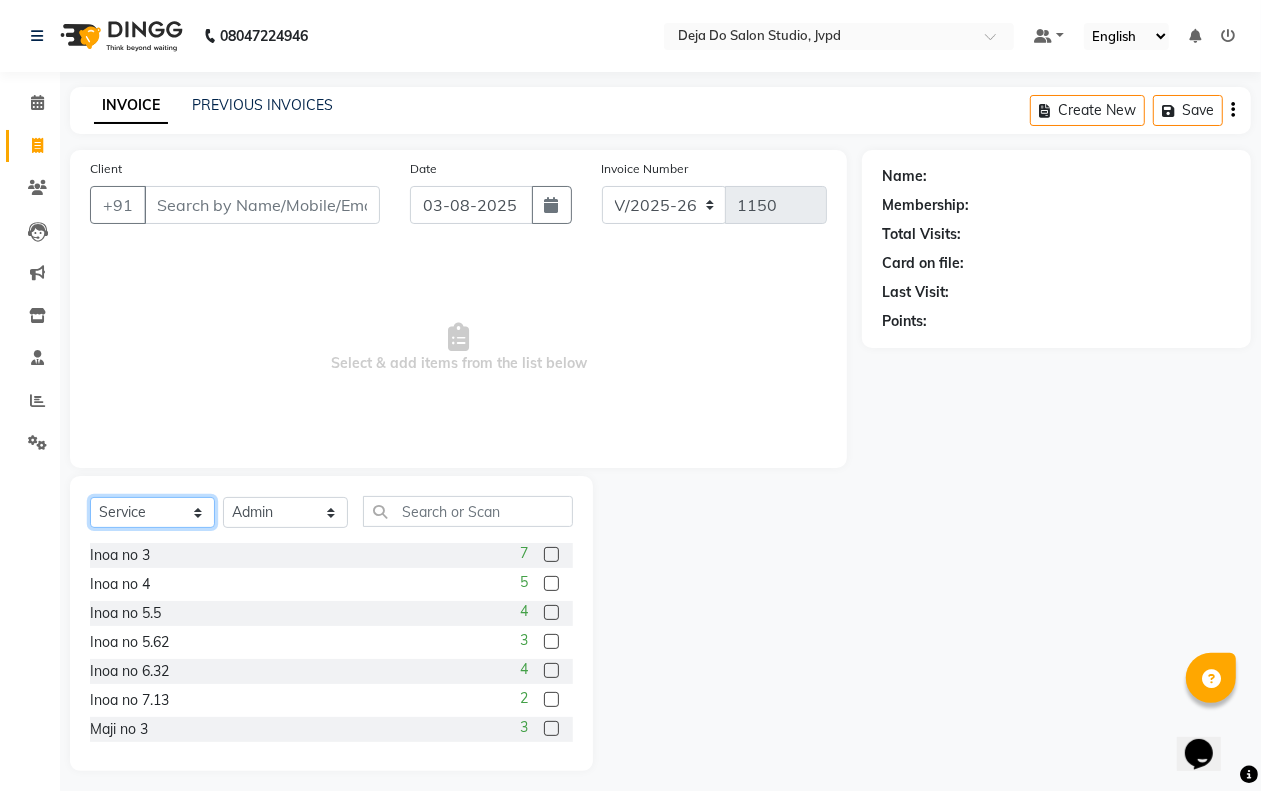 click on "Select  Service  Product  Membership  Package Voucher Prepaid Gift Card" 